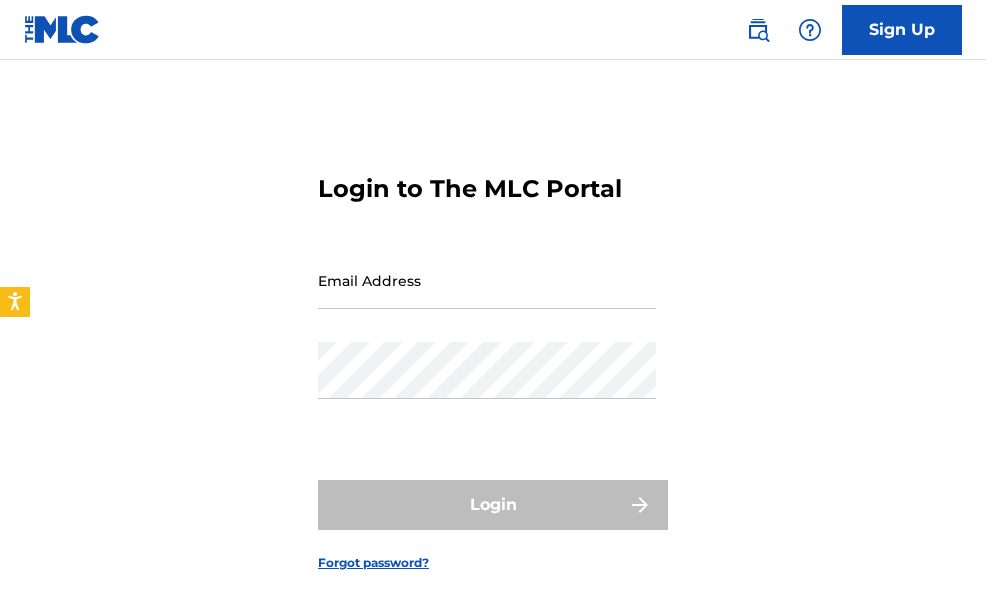 scroll, scrollTop: 0, scrollLeft: 0, axis: both 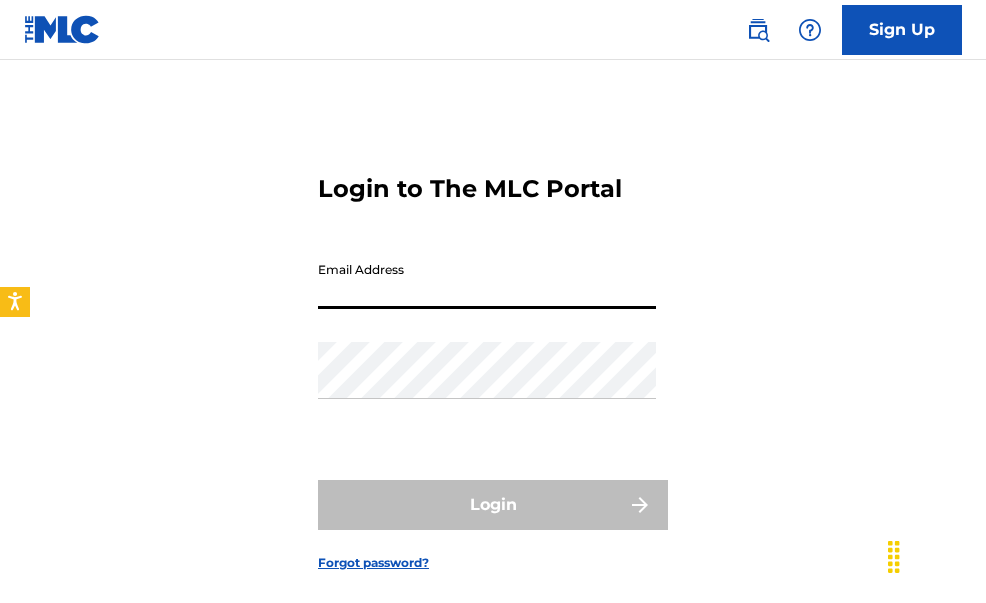 click on "Email Address" at bounding box center (487, 280) 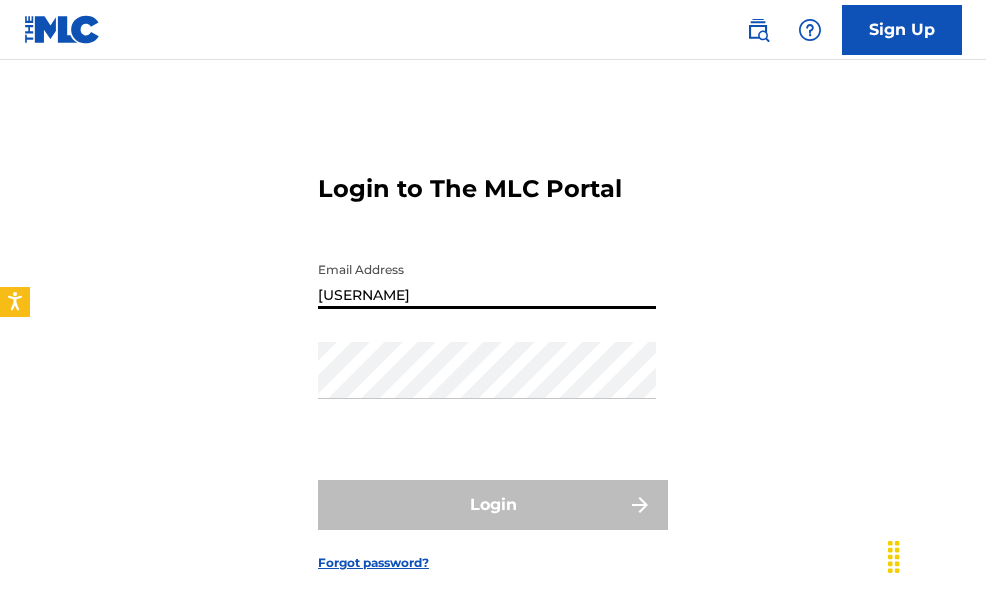 type on "[USERNAME]@[DOMAIN]" 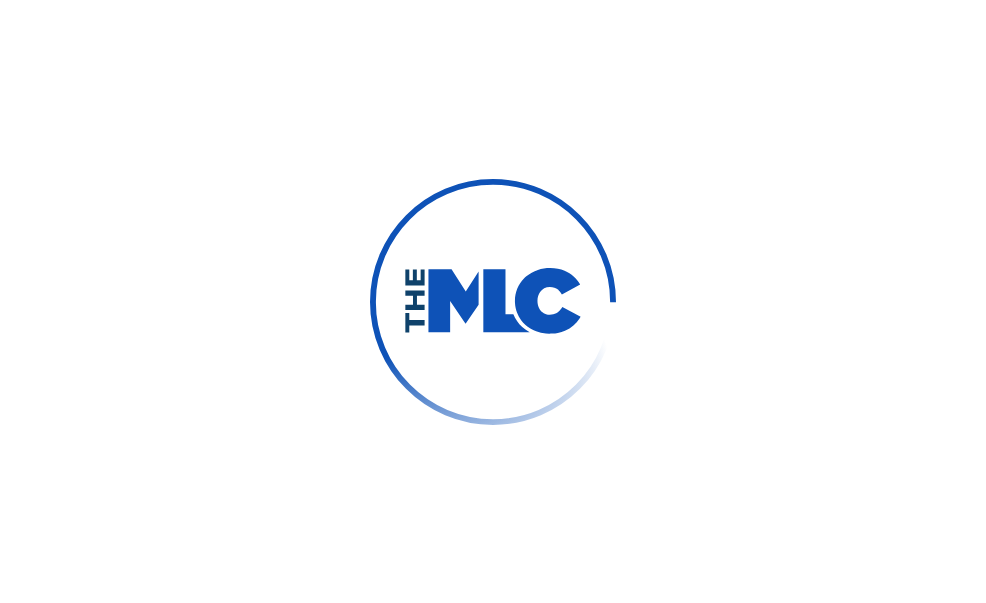 scroll, scrollTop: 0, scrollLeft: 0, axis: both 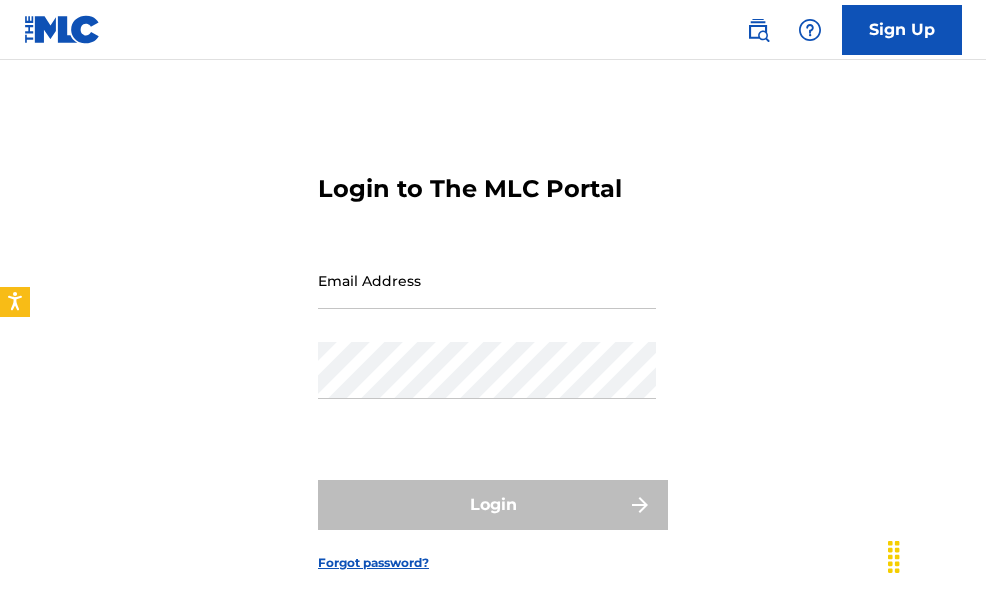 click at bounding box center [478, 513] 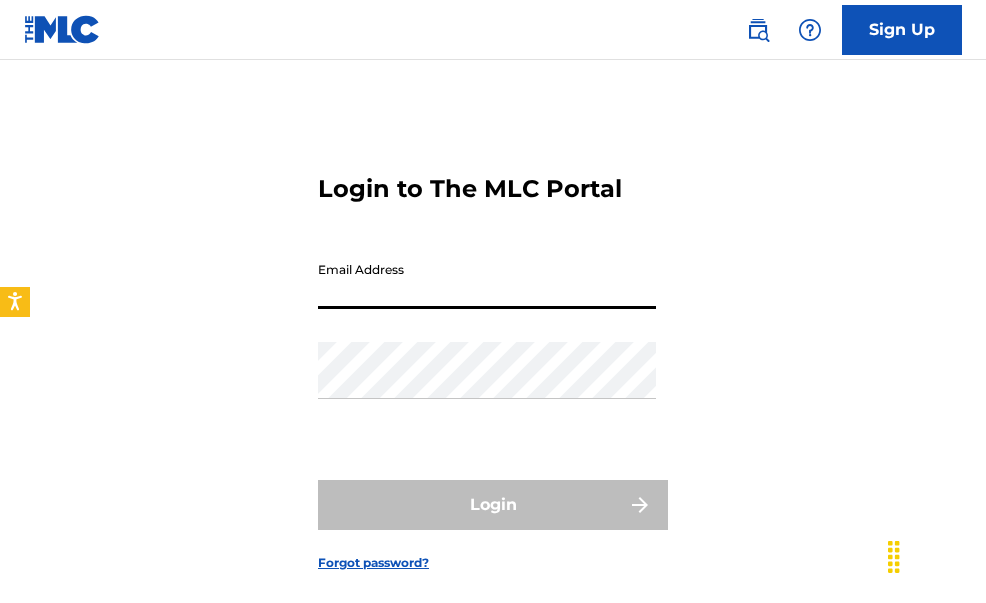 click on "Email Address" at bounding box center [487, 280] 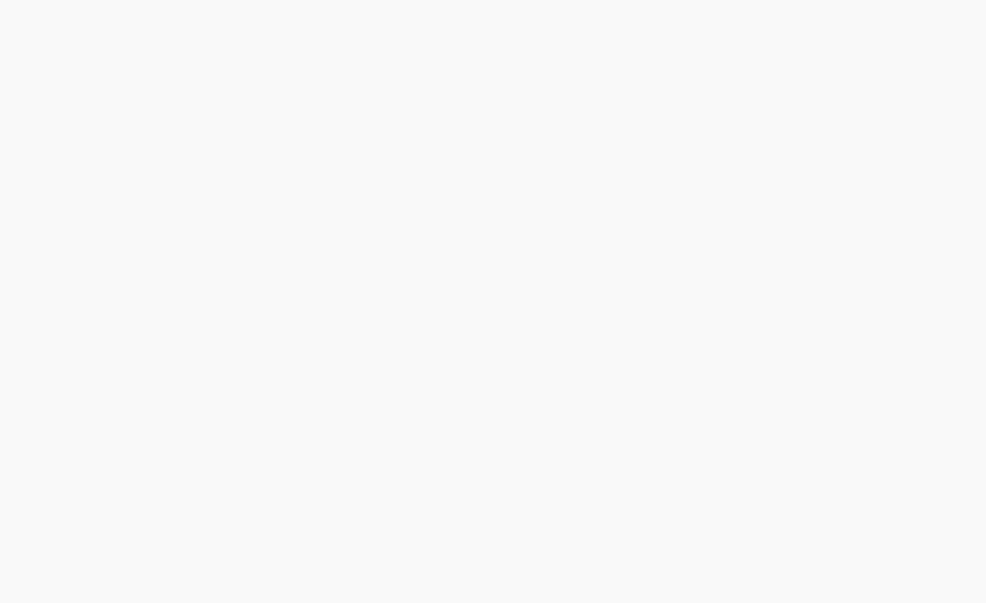 scroll, scrollTop: 0, scrollLeft: 0, axis: both 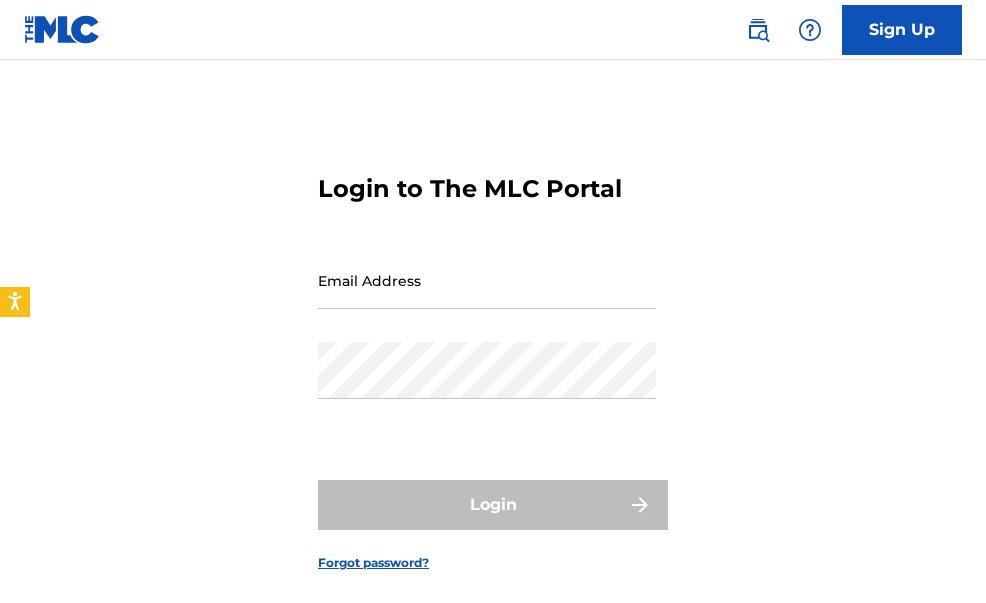 type on "[FIRST]@[EXAMPLE]" 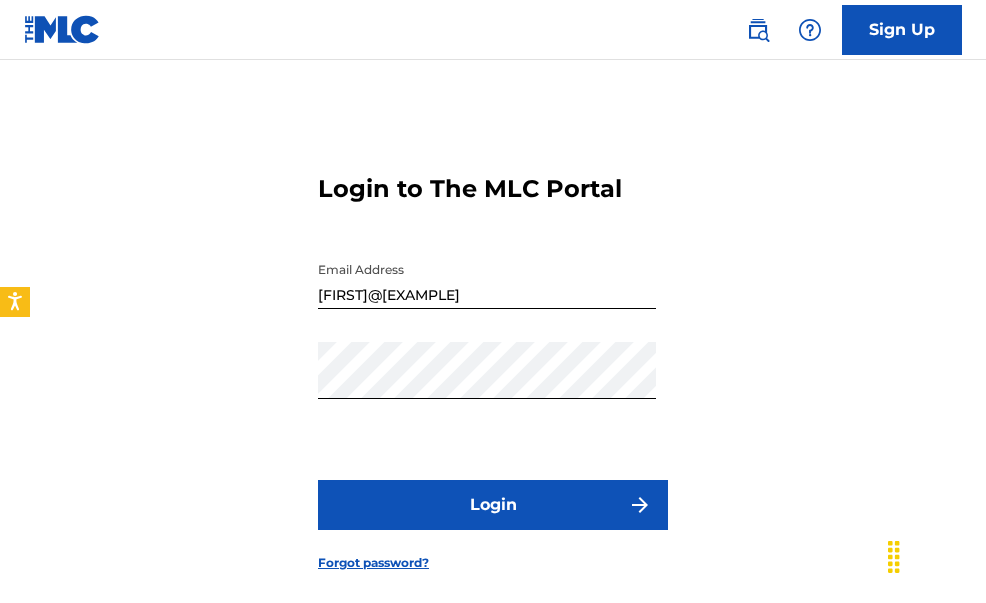 click on "Login" at bounding box center (493, 505) 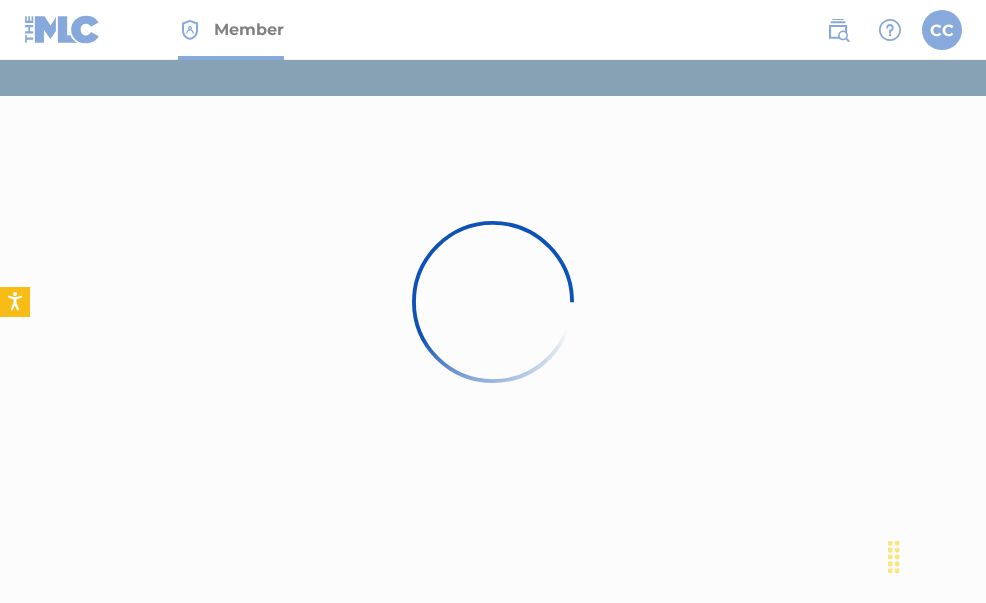 click at bounding box center (493, 45) 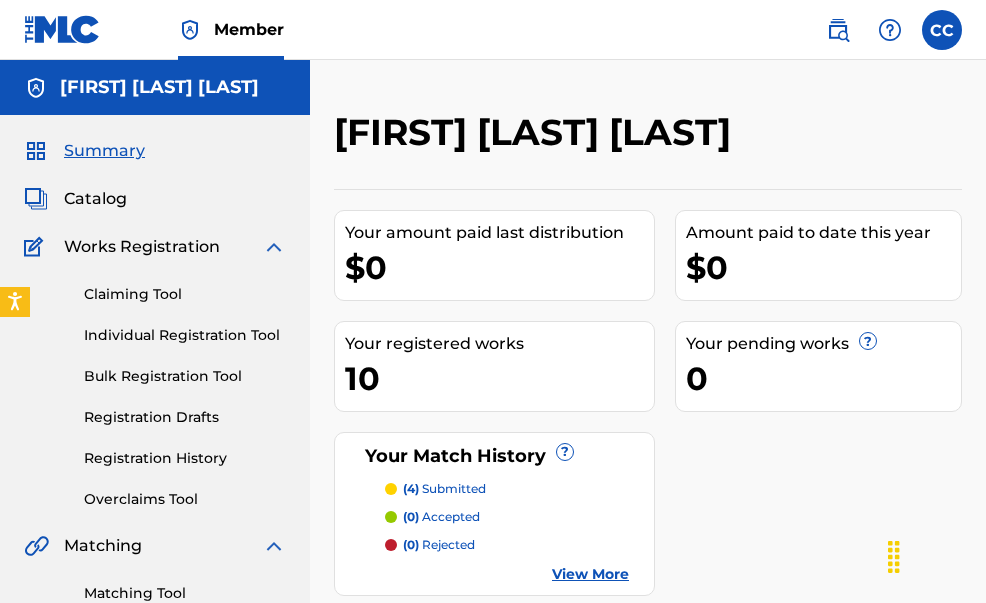 scroll, scrollTop: 0, scrollLeft: 0, axis: both 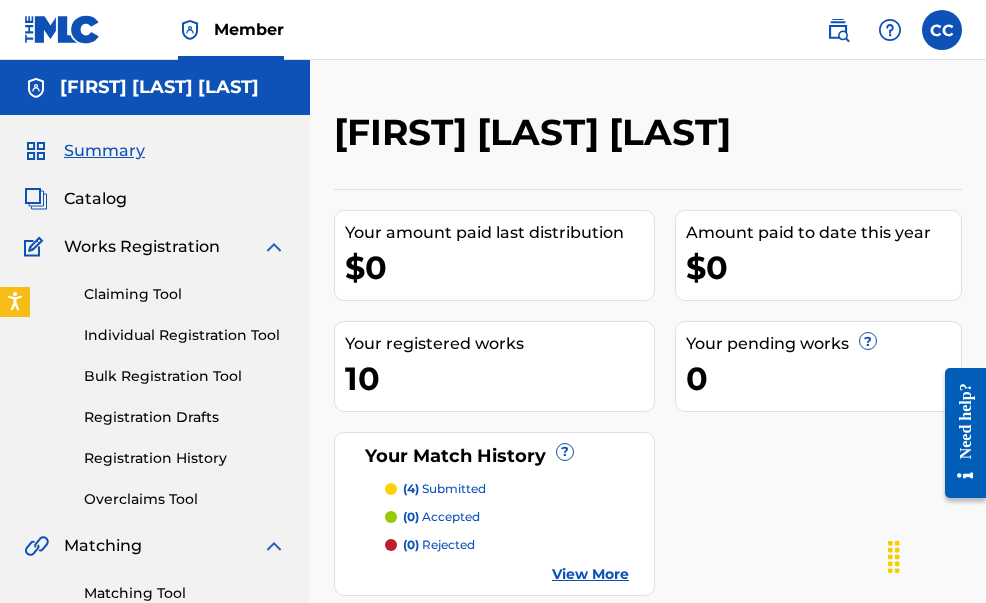 click on "Claiming Tool" at bounding box center [185, 294] 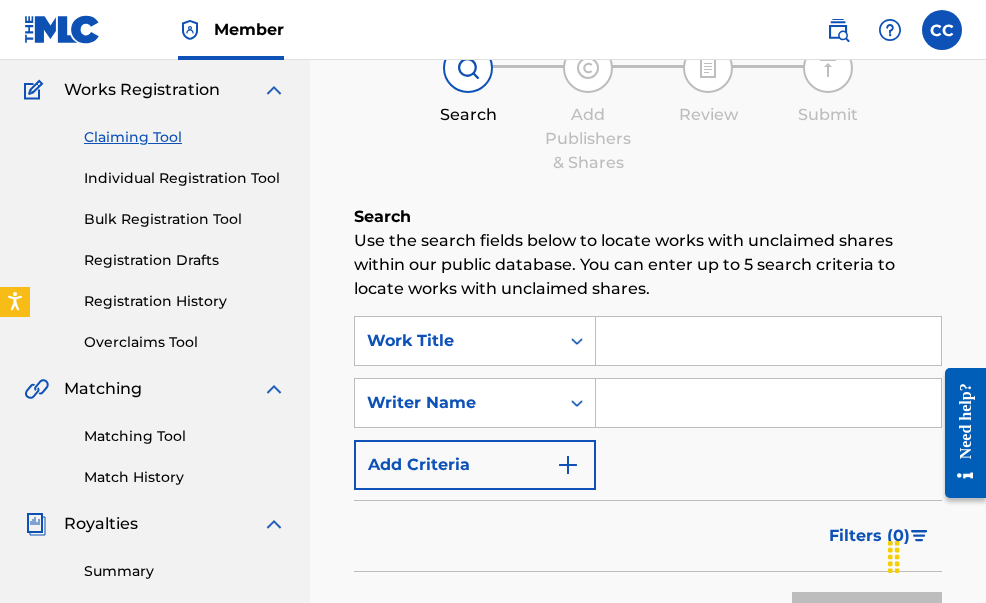 scroll, scrollTop: 258, scrollLeft: 0, axis: vertical 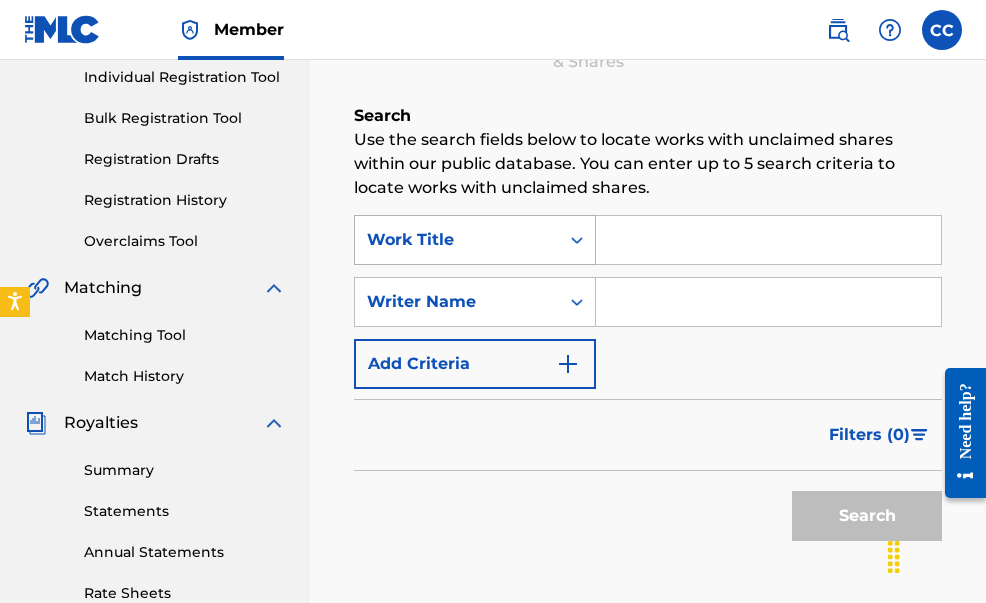 click at bounding box center [577, 240] 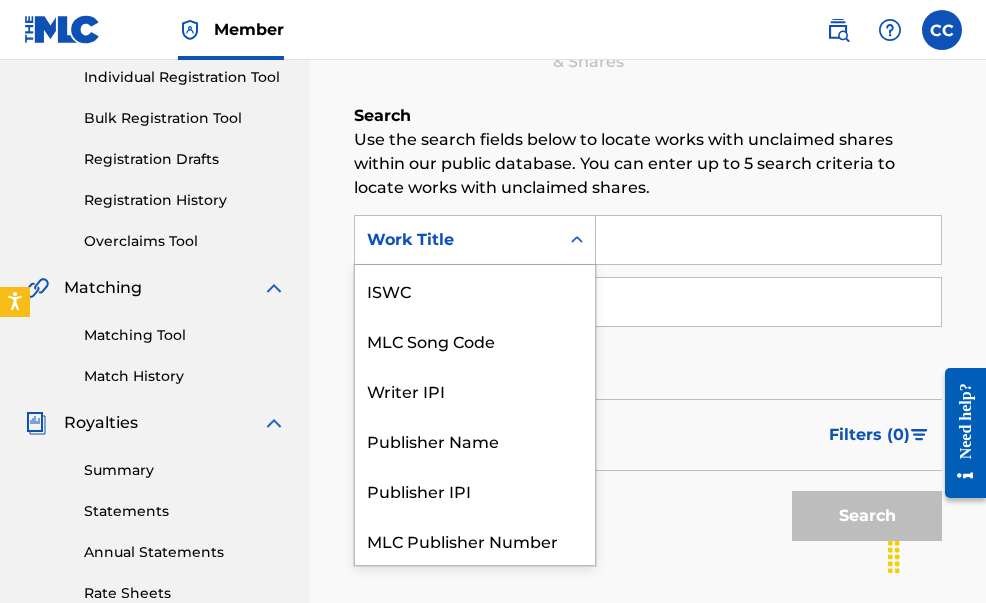 scroll, scrollTop: 50, scrollLeft: 0, axis: vertical 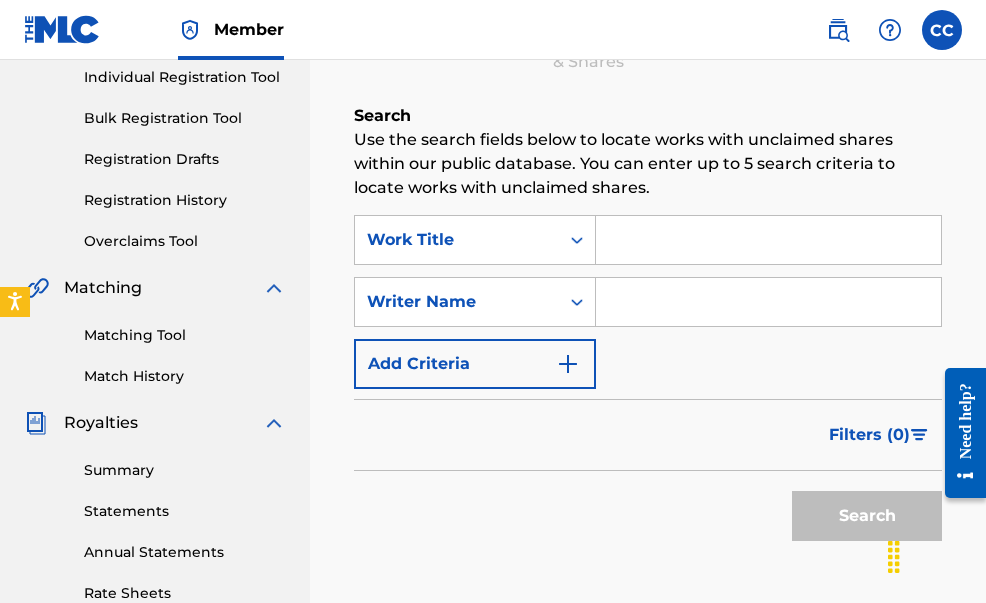 click on "Search" at bounding box center (648, 511) 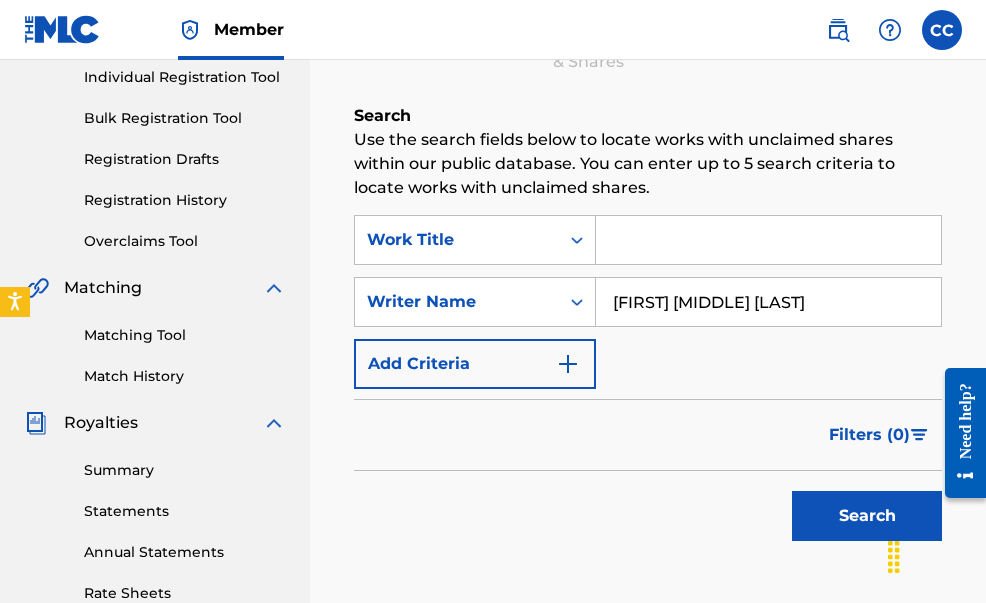 type on "[FIRST] [MIDDLE] [LAST]" 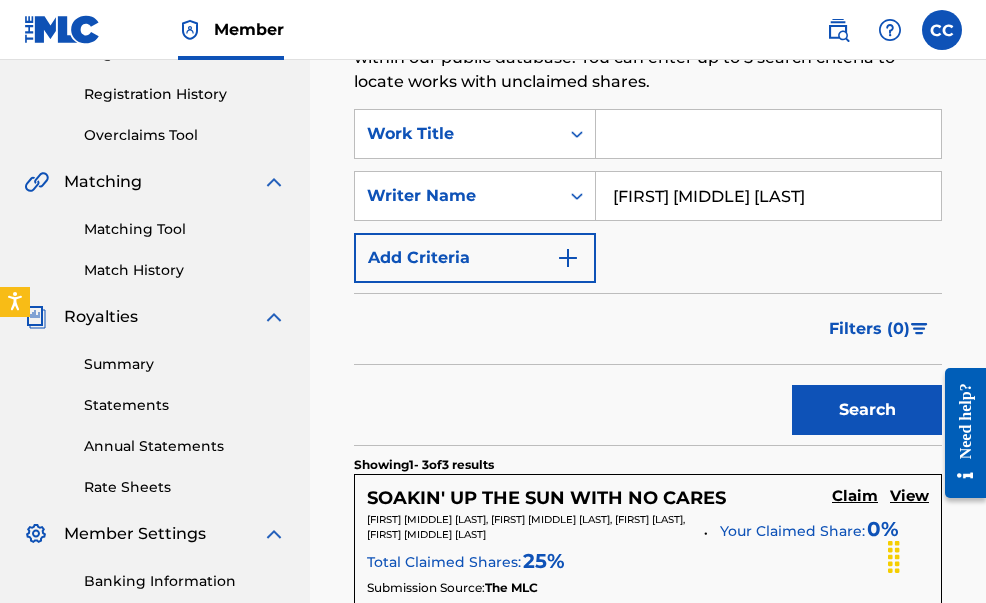 scroll, scrollTop: 287, scrollLeft: 0, axis: vertical 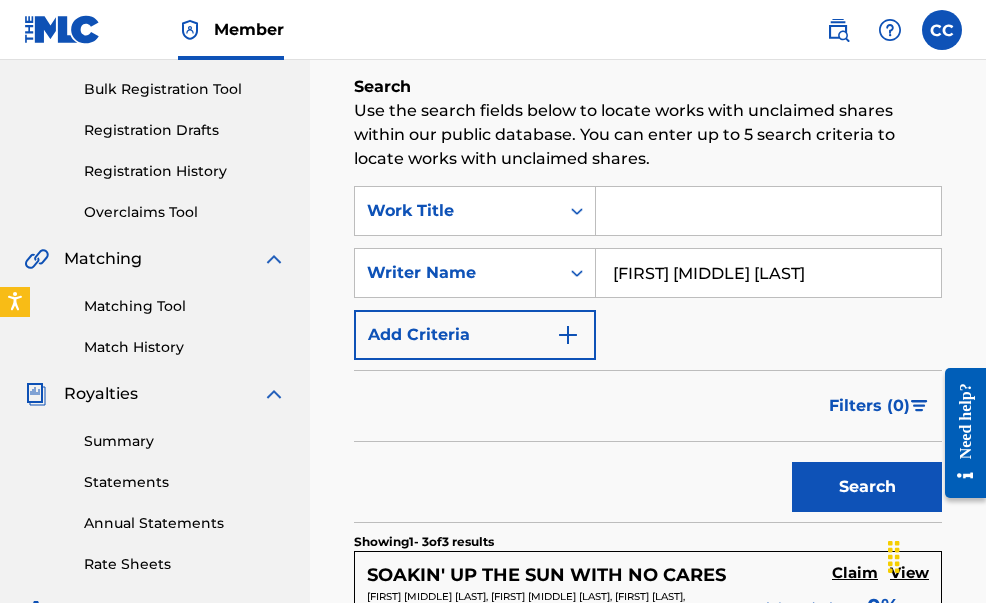 click on "Matching Tool" at bounding box center [185, 306] 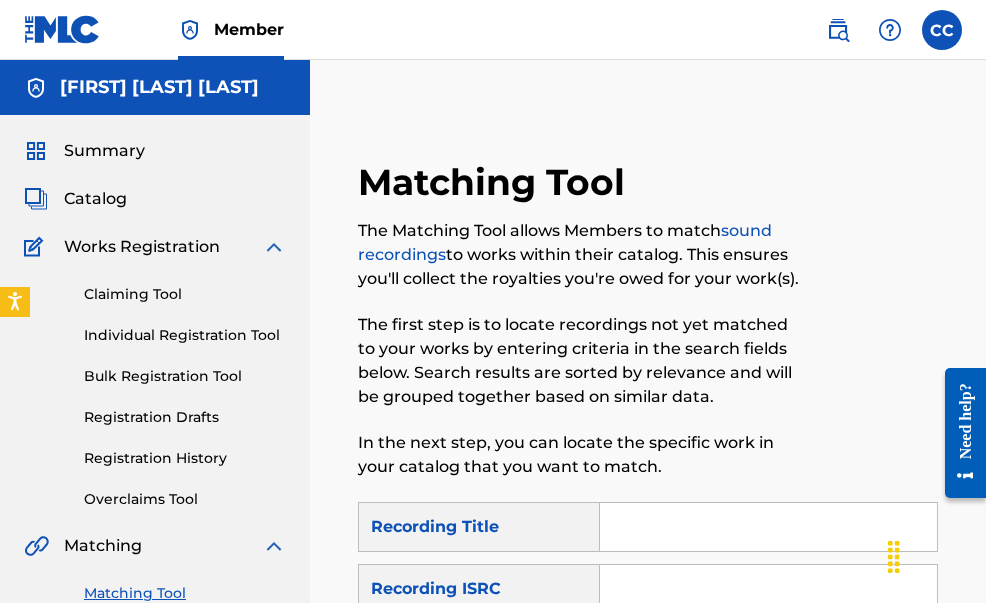 scroll, scrollTop: 189, scrollLeft: 0, axis: vertical 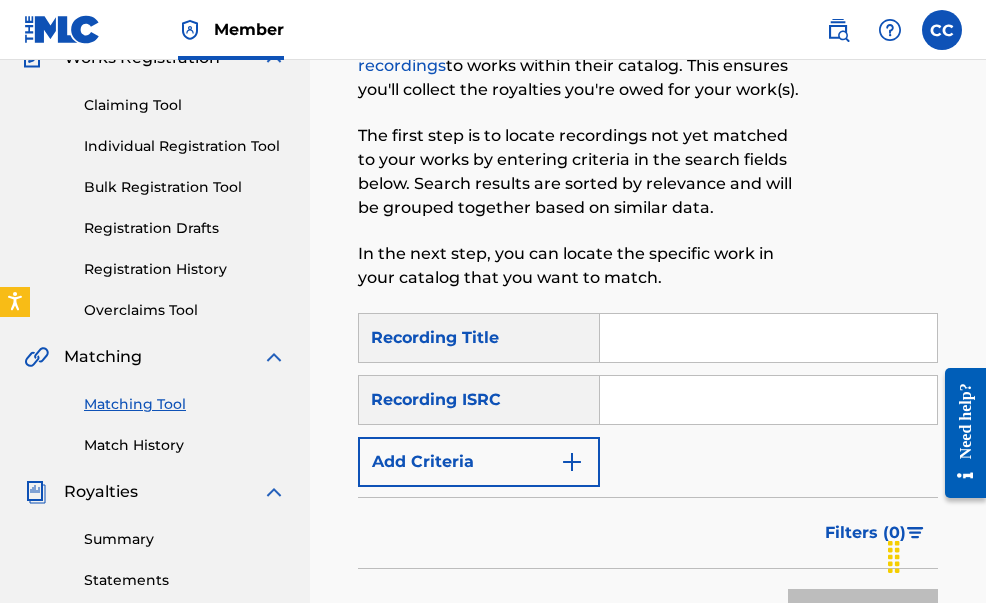 click at bounding box center (572, 462) 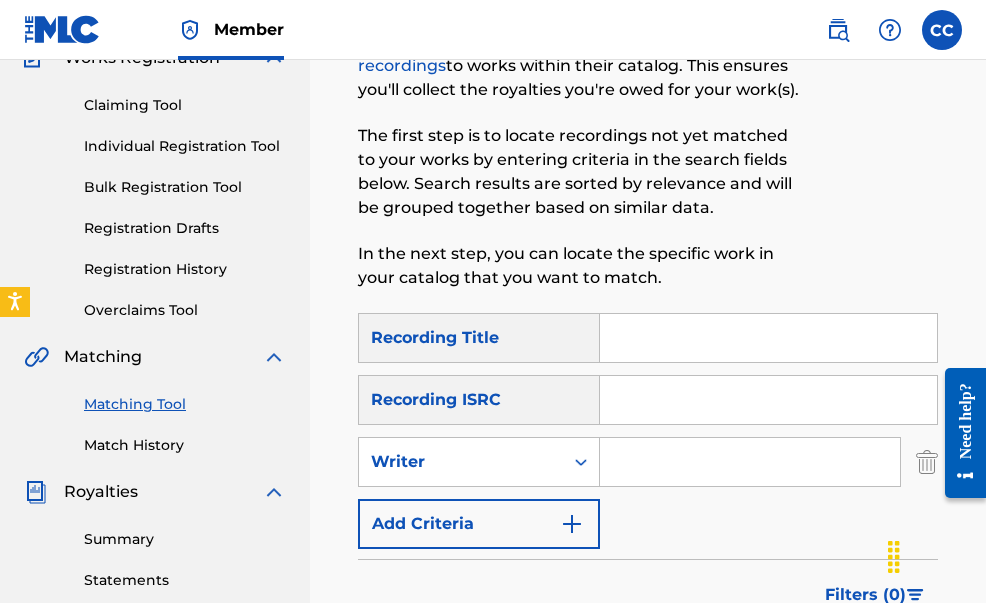 click at bounding box center (750, 462) 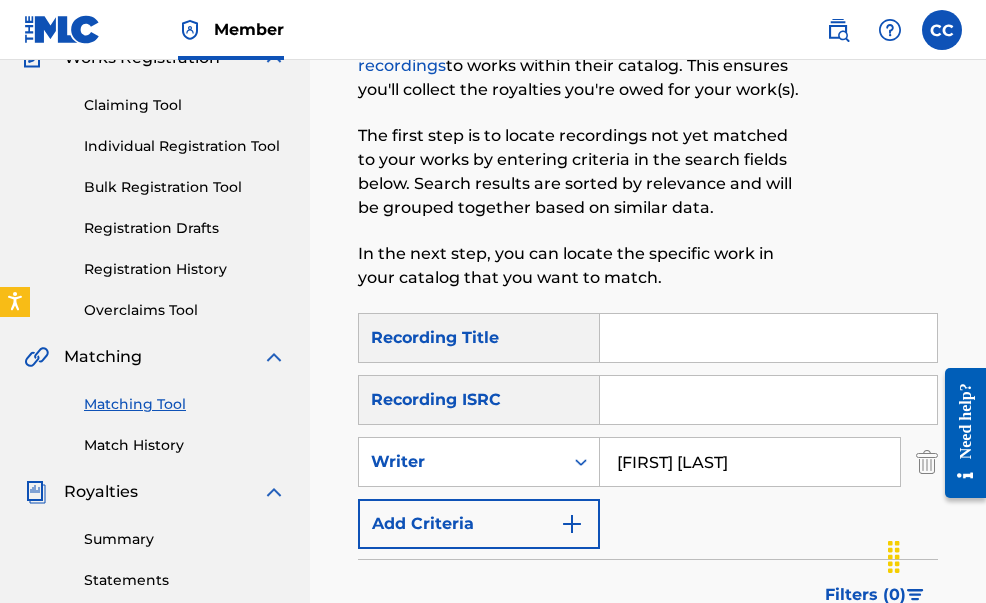 click on "Search" at bounding box center [863, 676] 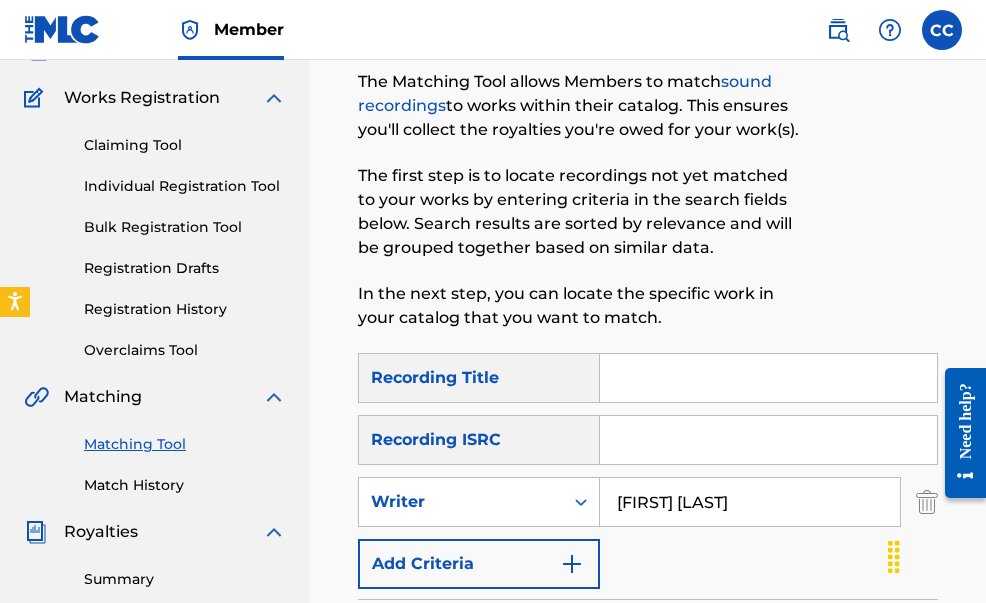 scroll, scrollTop: 156, scrollLeft: 0, axis: vertical 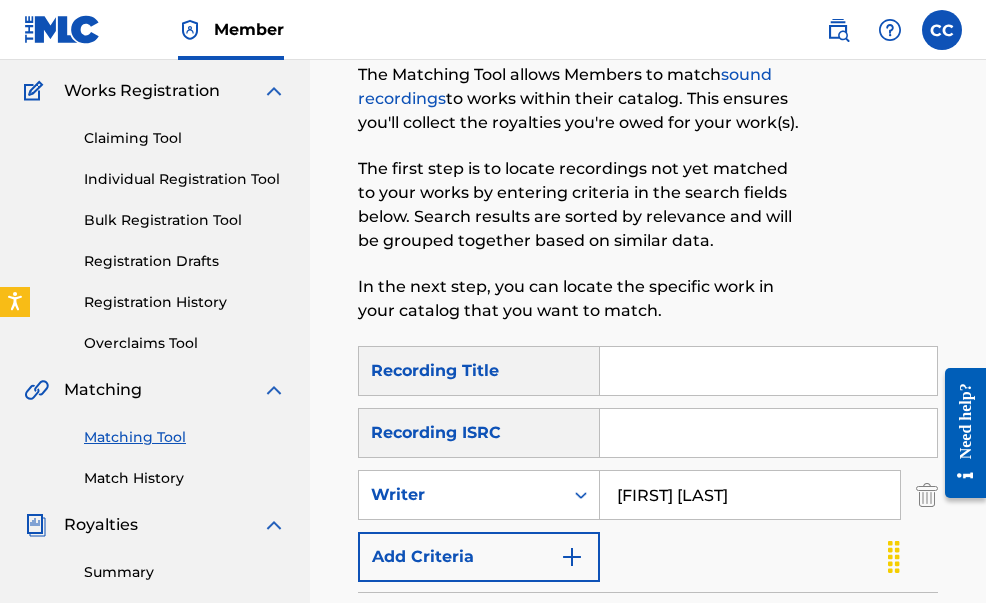 click on "[FIRST] [LAST]" at bounding box center (750, 495) 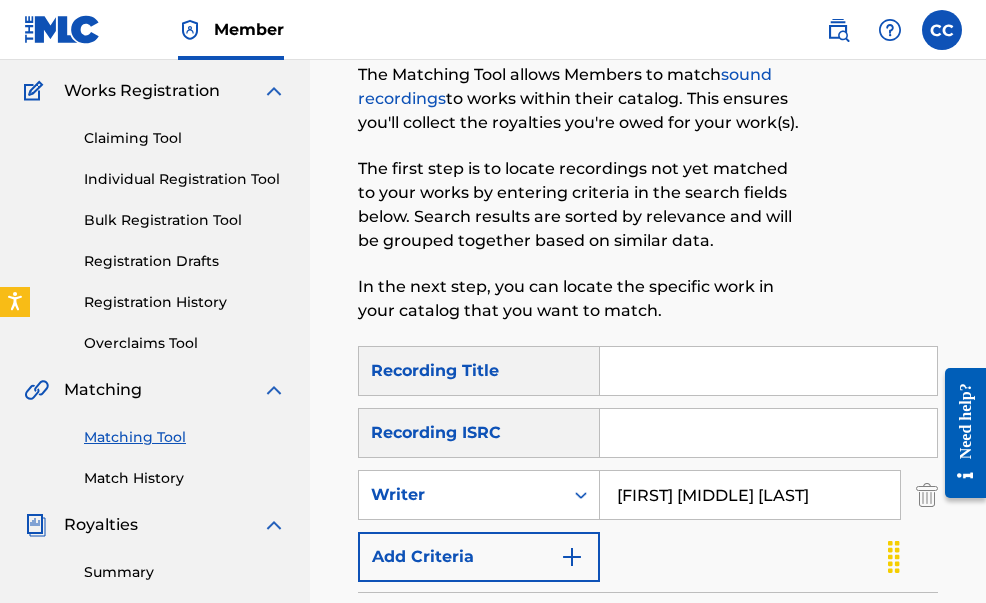 type on "[FIRST] [MIDDLE] [LAST]" 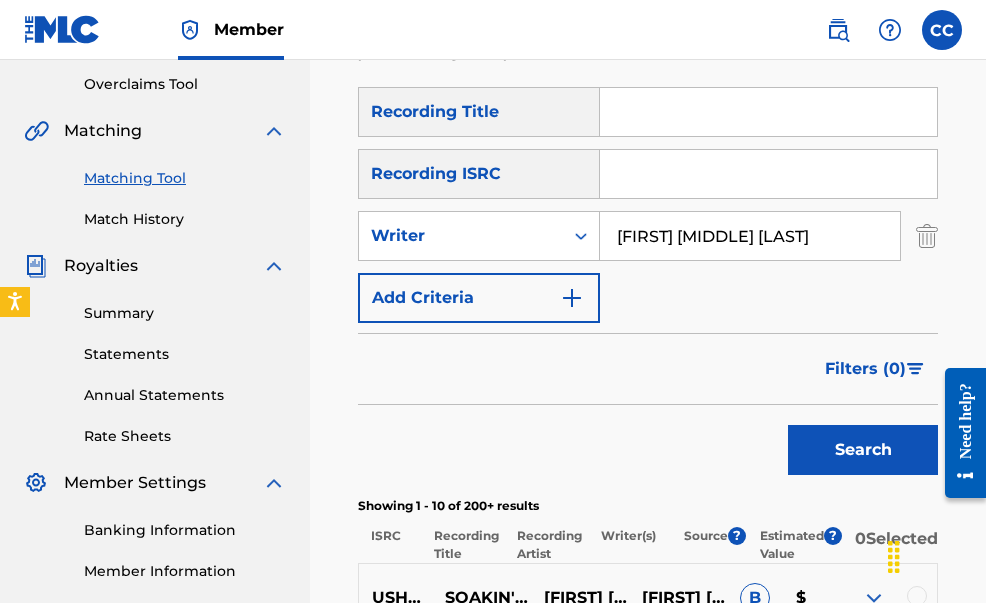 scroll, scrollTop: 416, scrollLeft: 0, axis: vertical 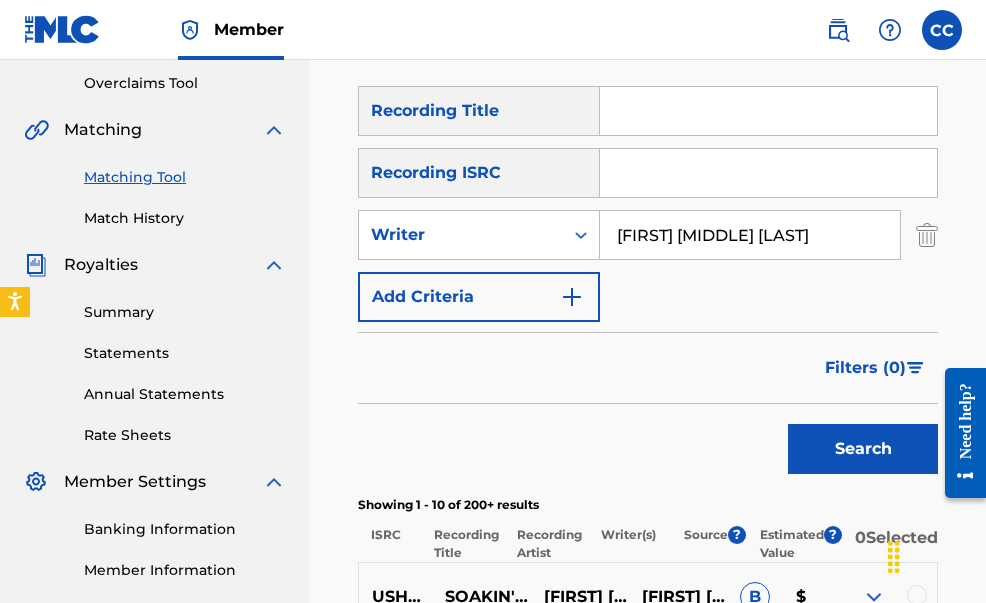 click on "Filters ( 0 )" at bounding box center (648, 368) 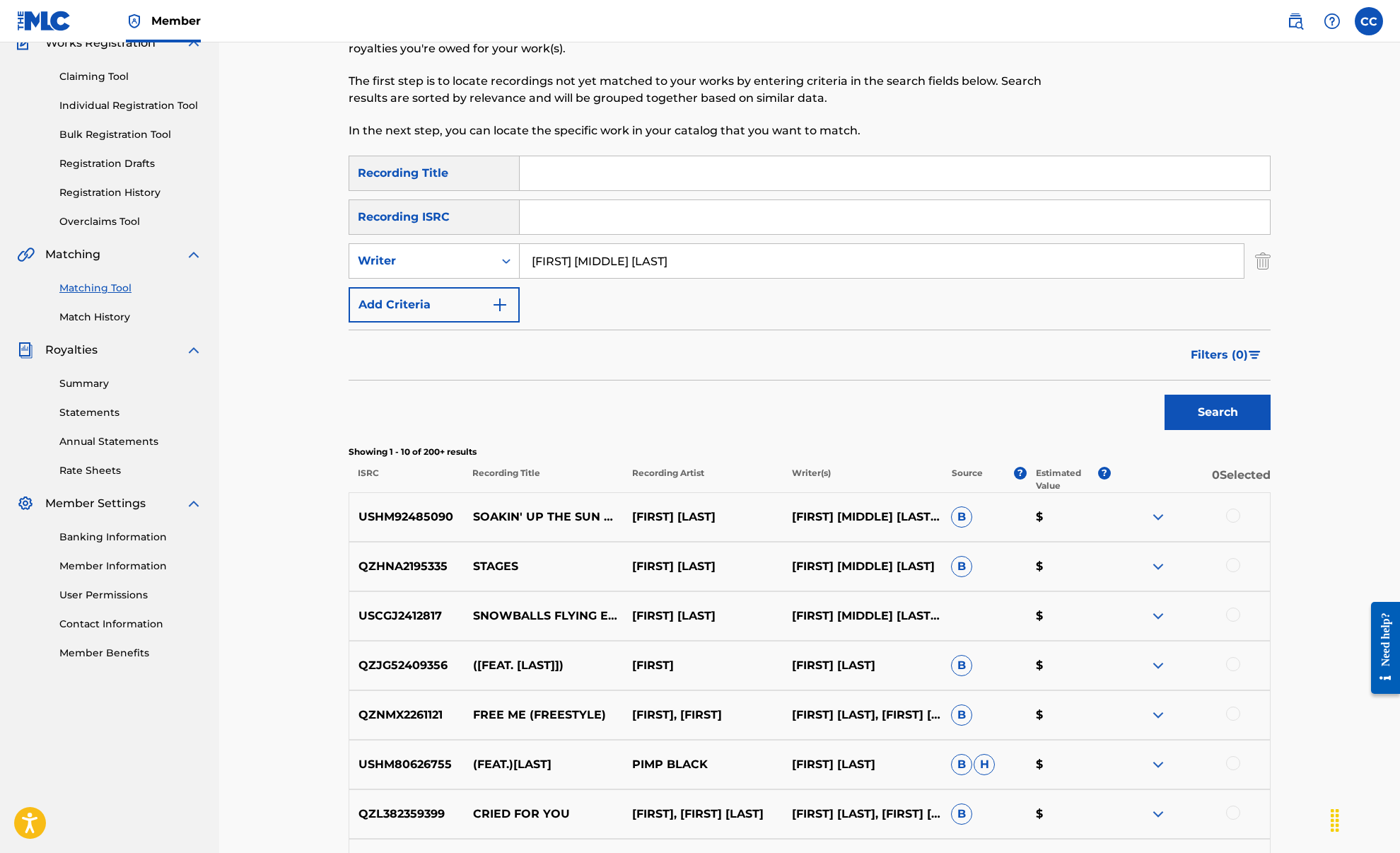 scroll, scrollTop: 0, scrollLeft: 0, axis: both 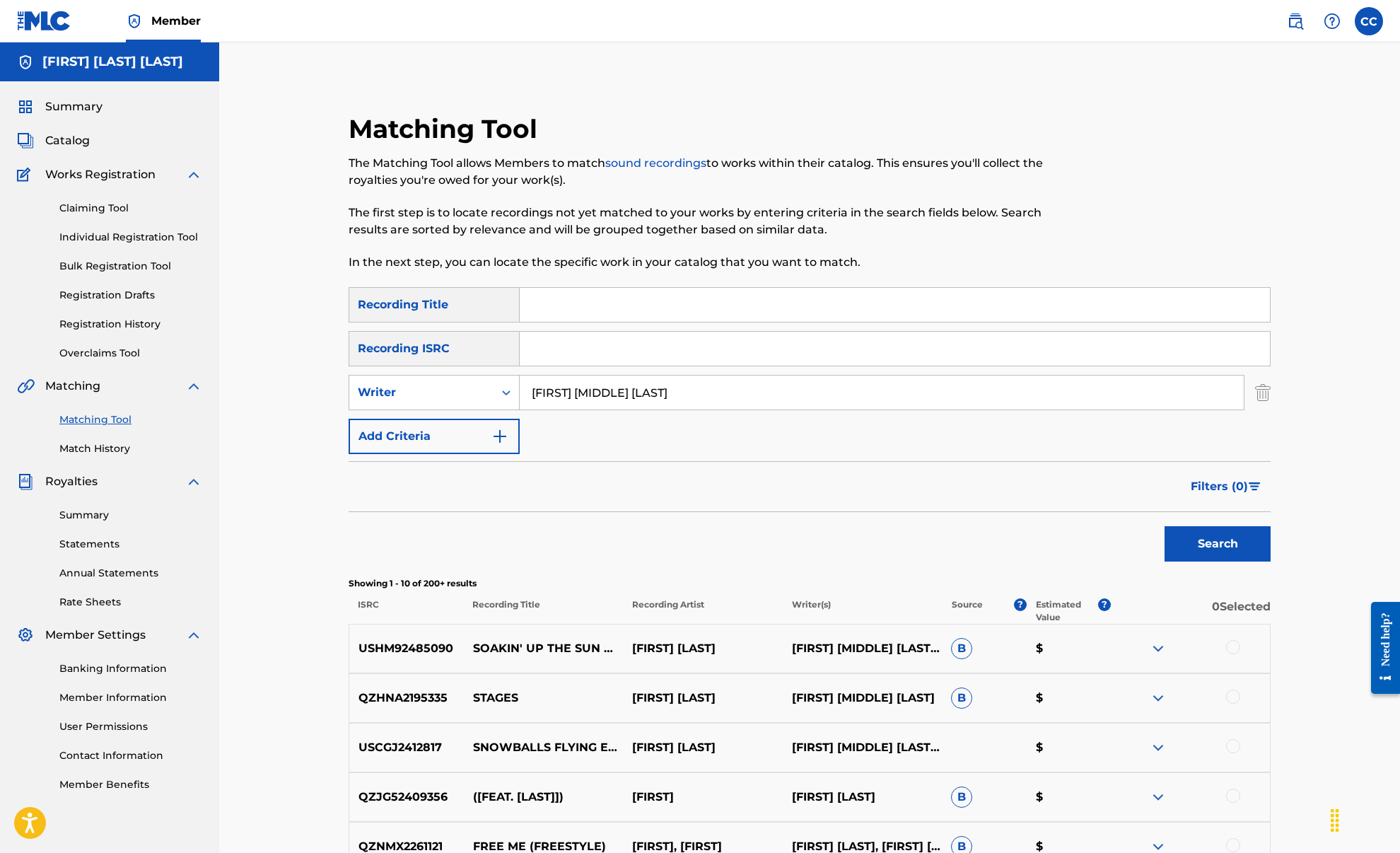 click on "Claiming Tool" at bounding box center [131, 208] 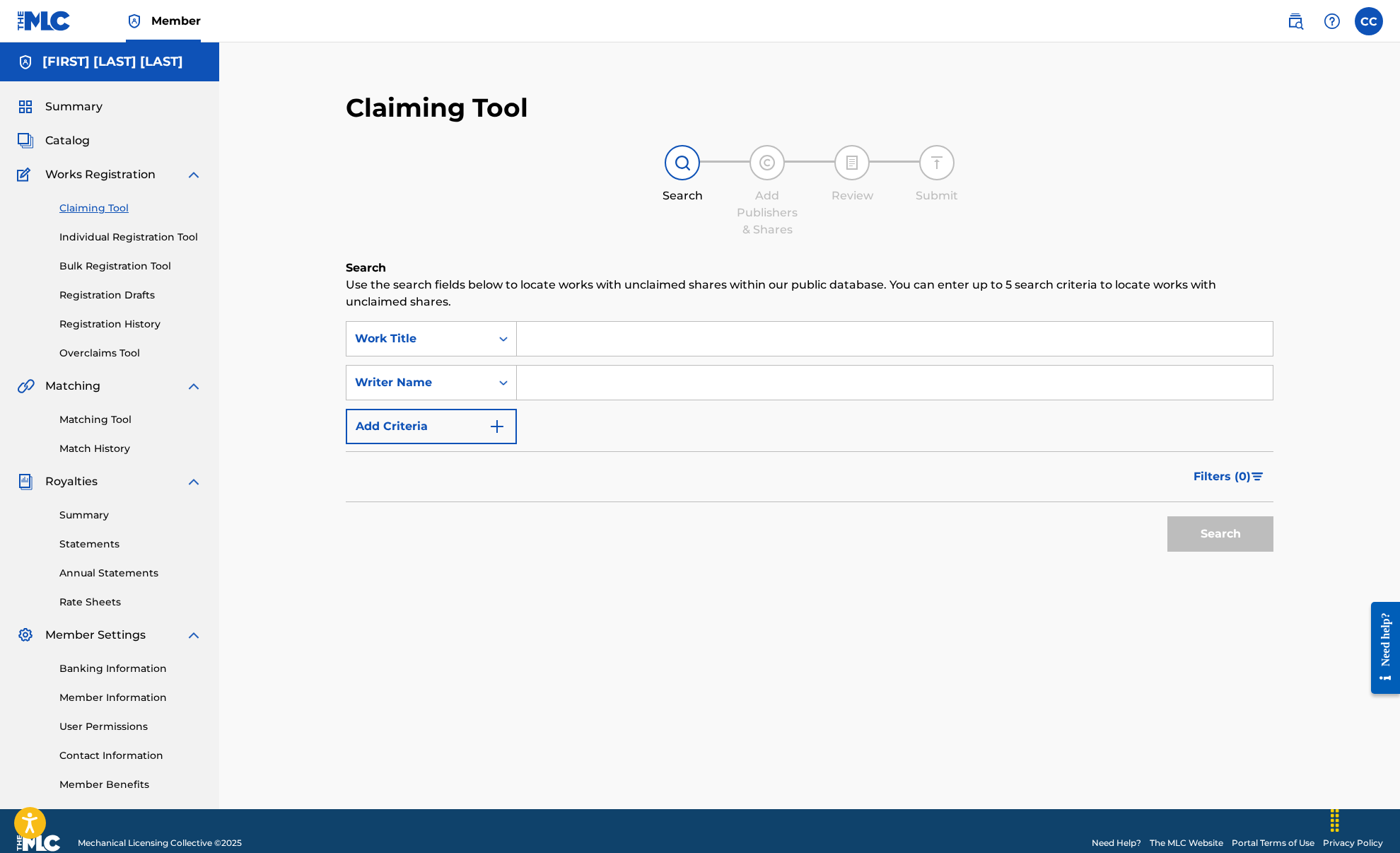click on "Individual Registration Tool" at bounding box center [131, 237] 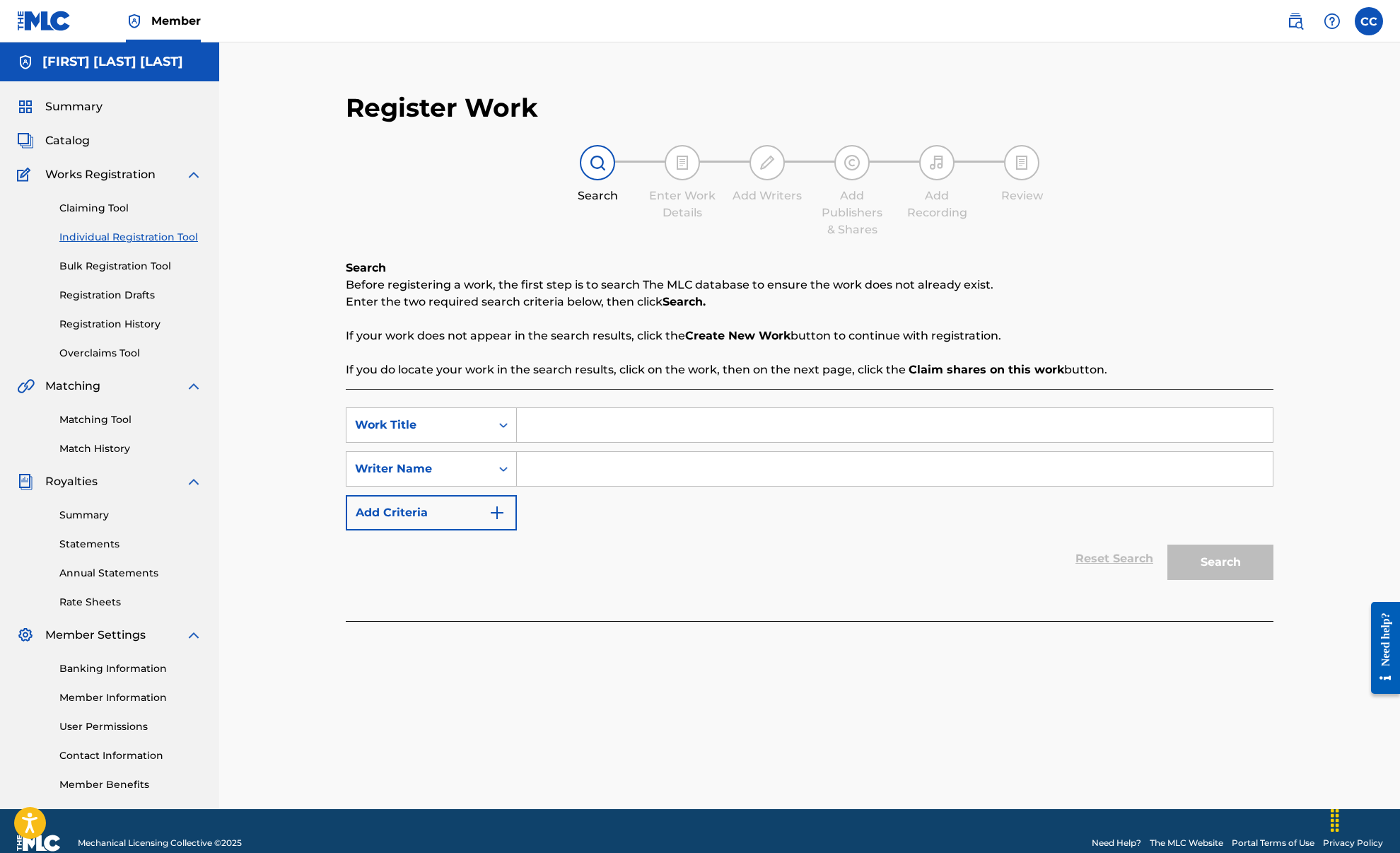 click at bounding box center (894, 425) 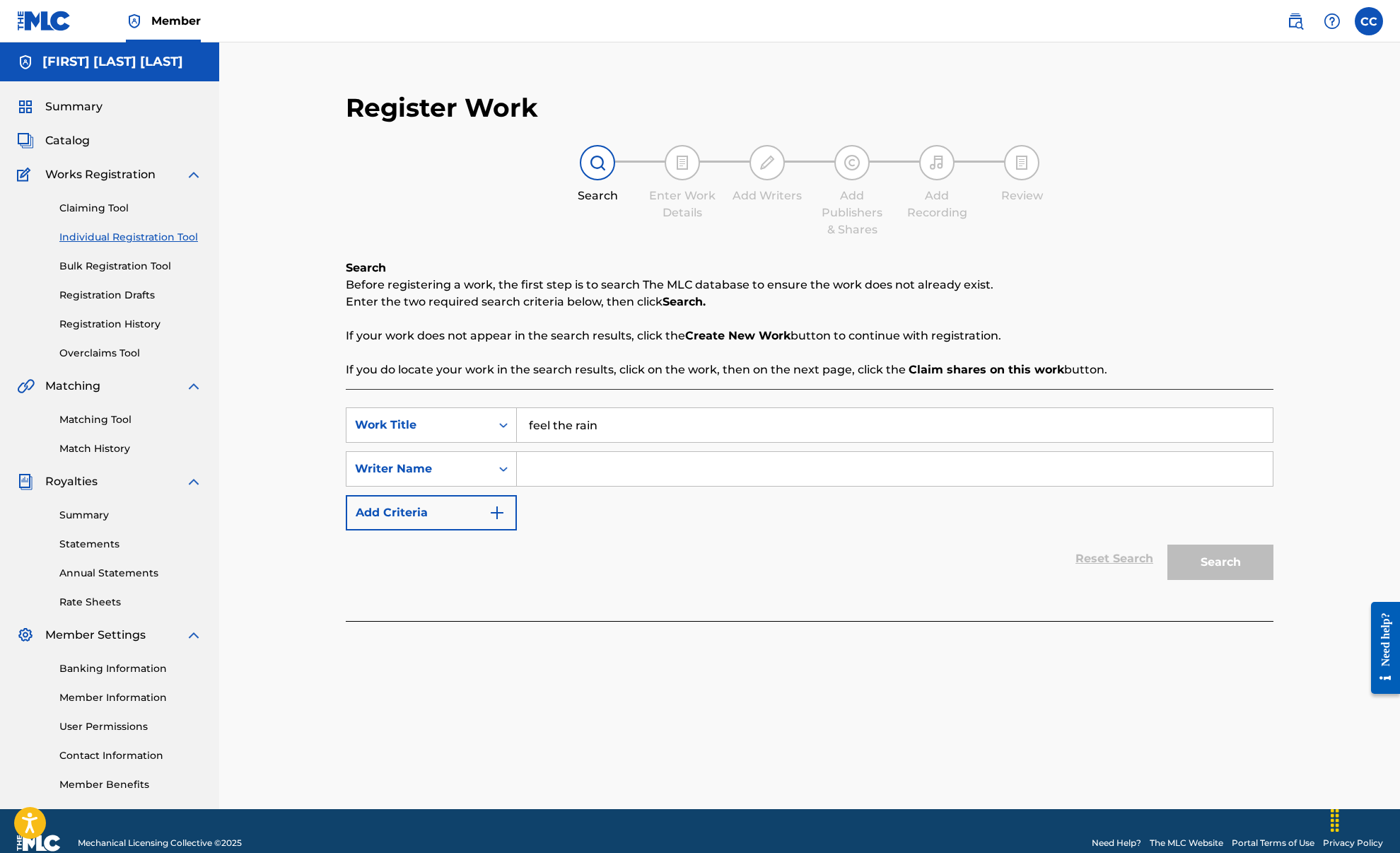 type on "feel the rain" 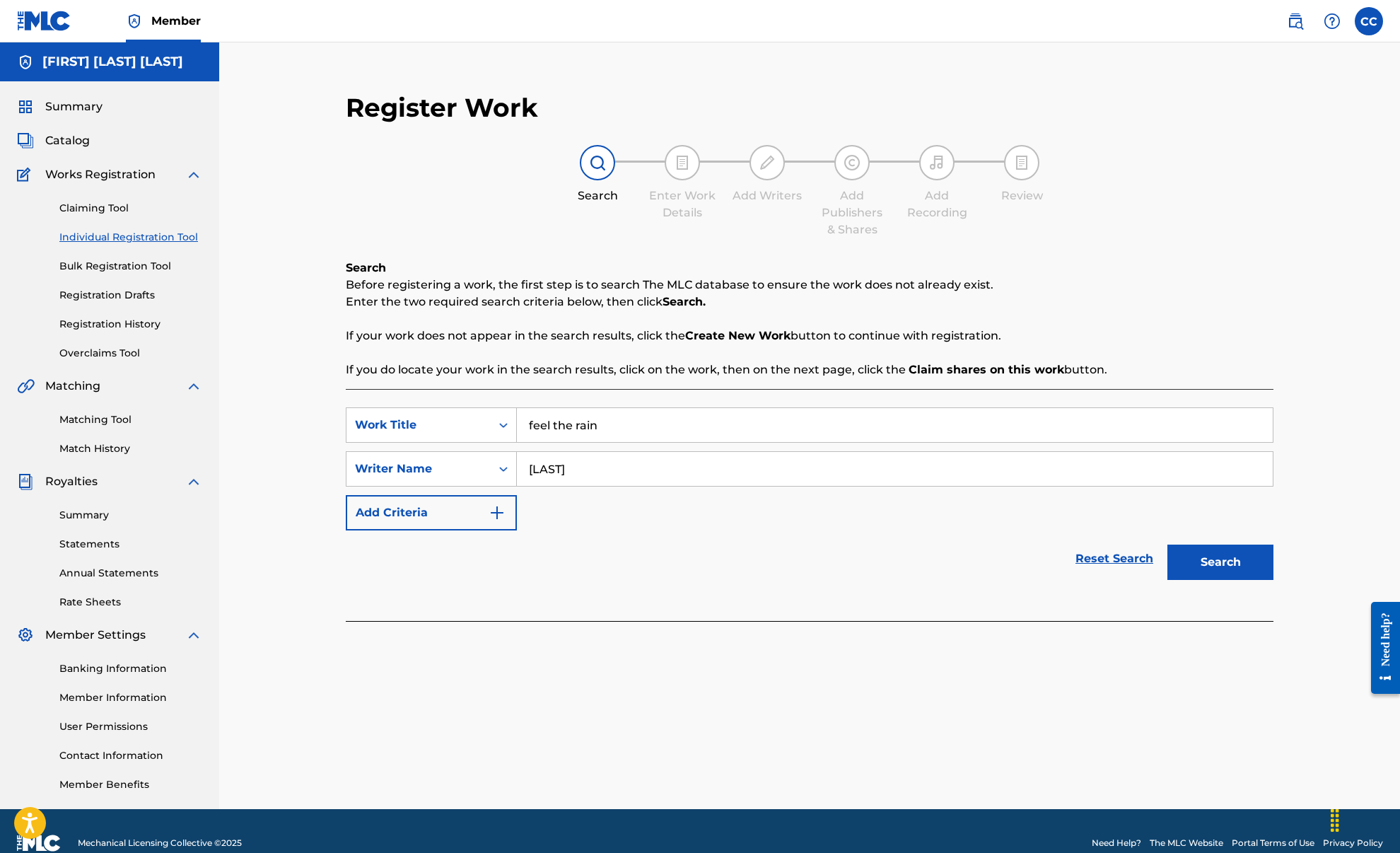 type on "[LAST]" 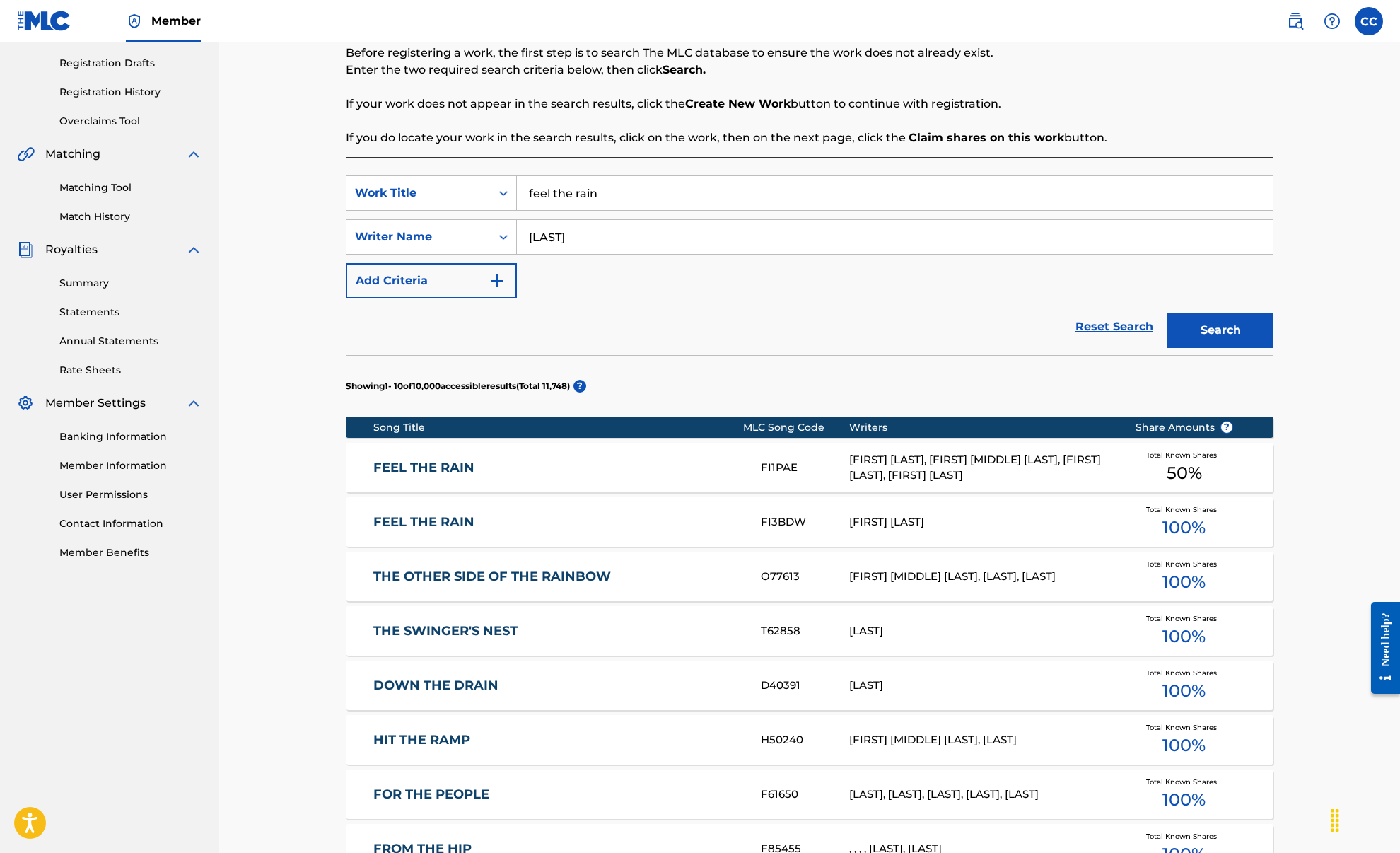 scroll, scrollTop: 231, scrollLeft: 0, axis: vertical 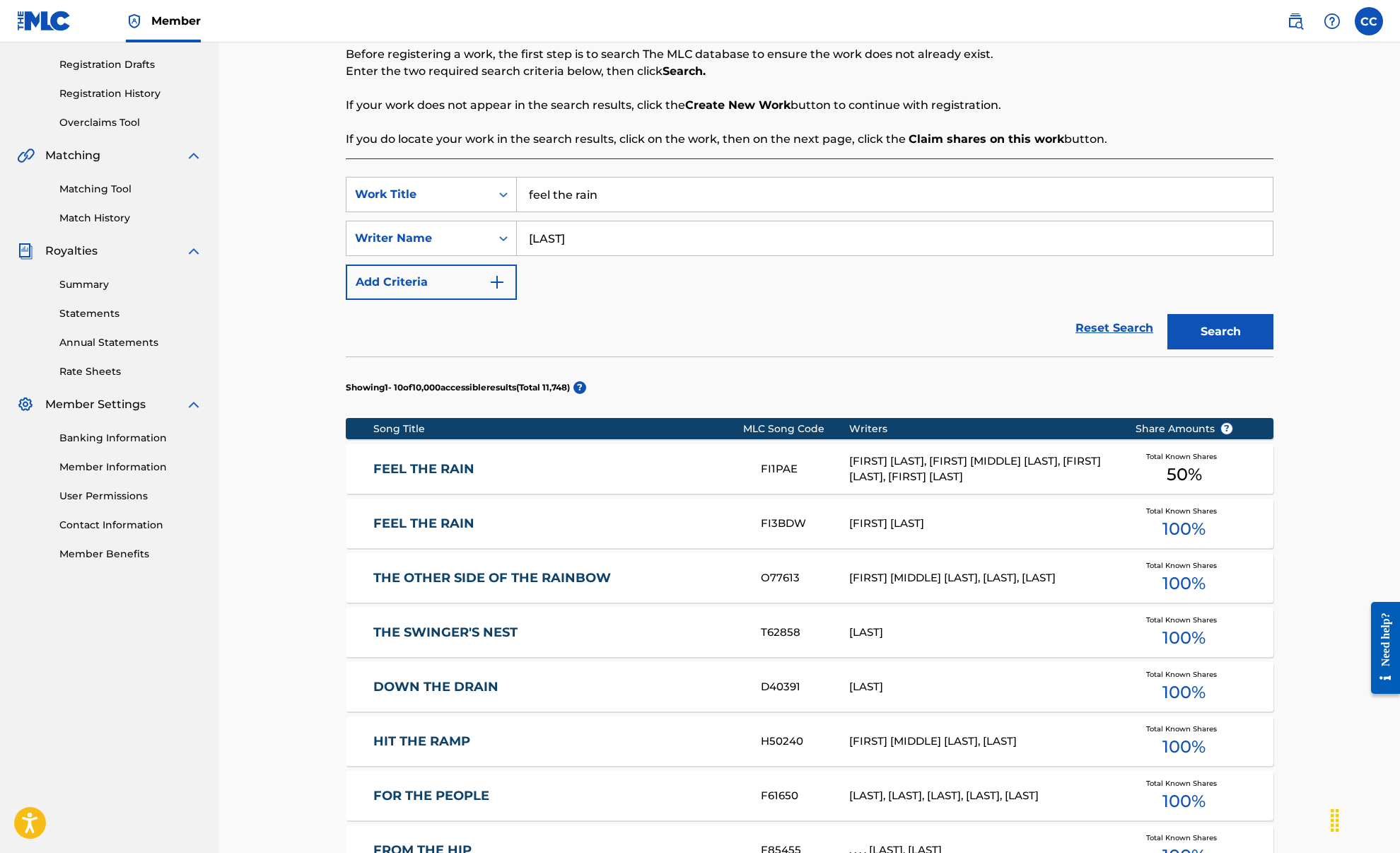 click on "FEEL THE RAIN" at bounding box center [557, 469] 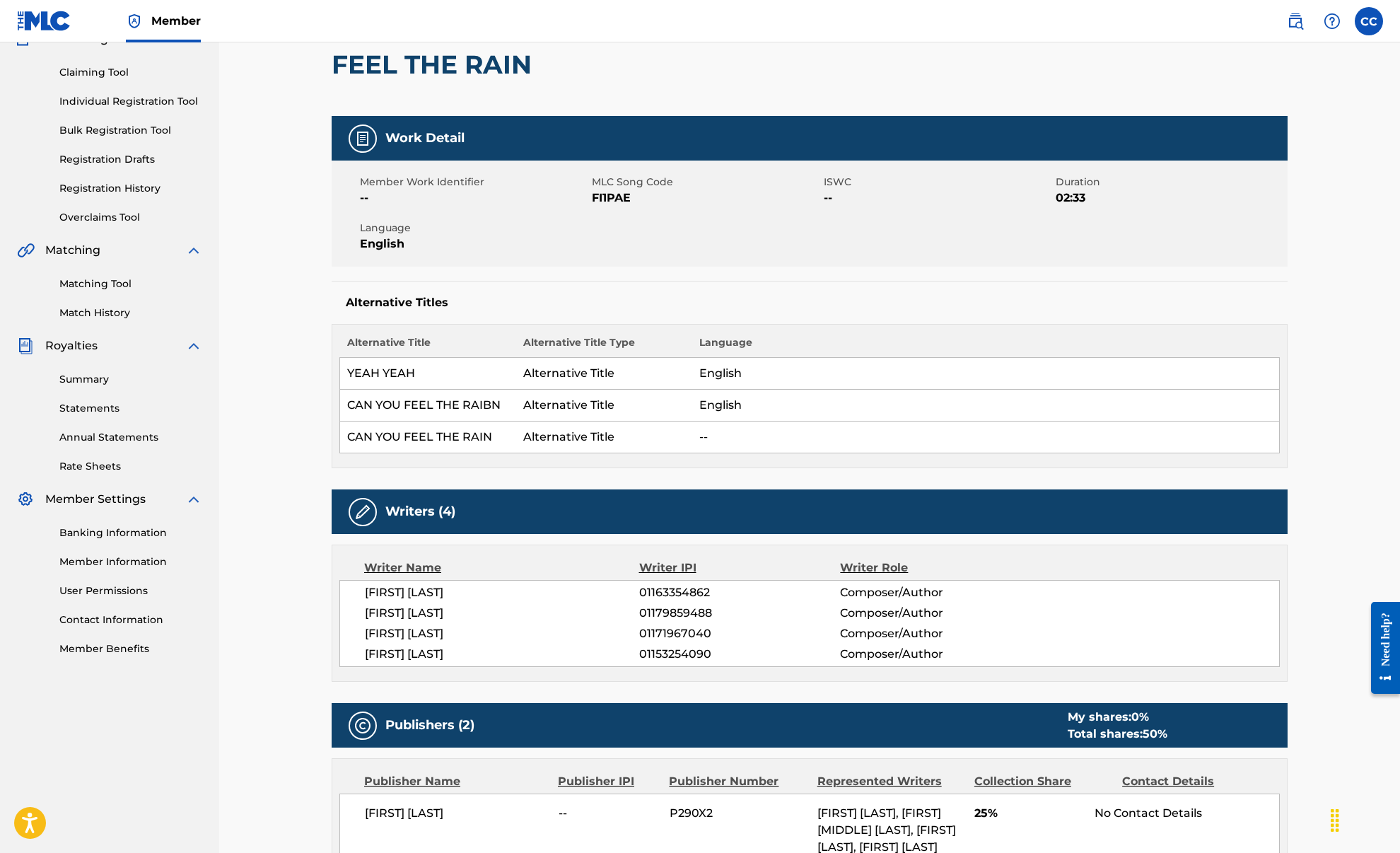 scroll, scrollTop: 0, scrollLeft: 0, axis: both 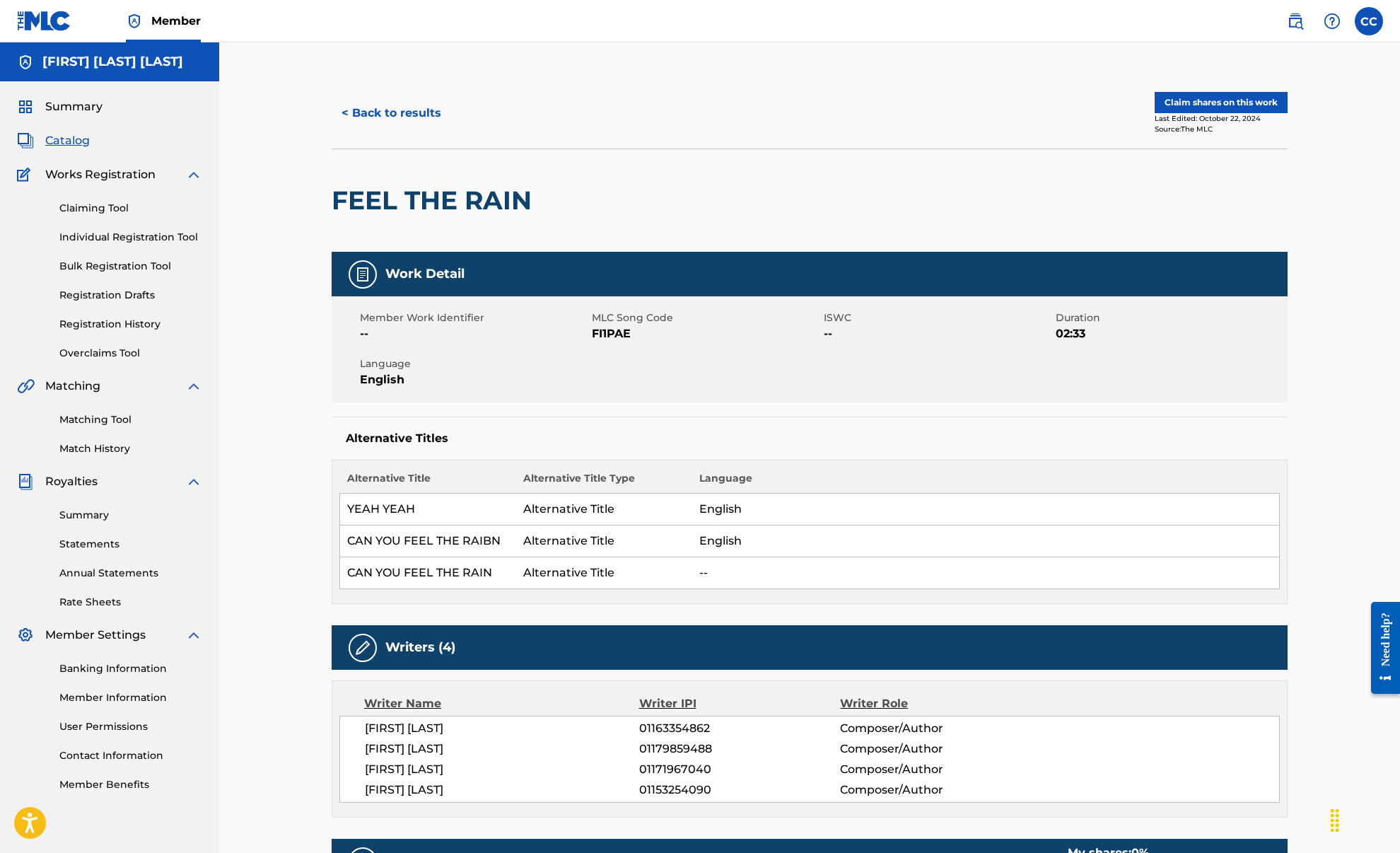click on "Claim shares on this work" at bounding box center (1221, 103) 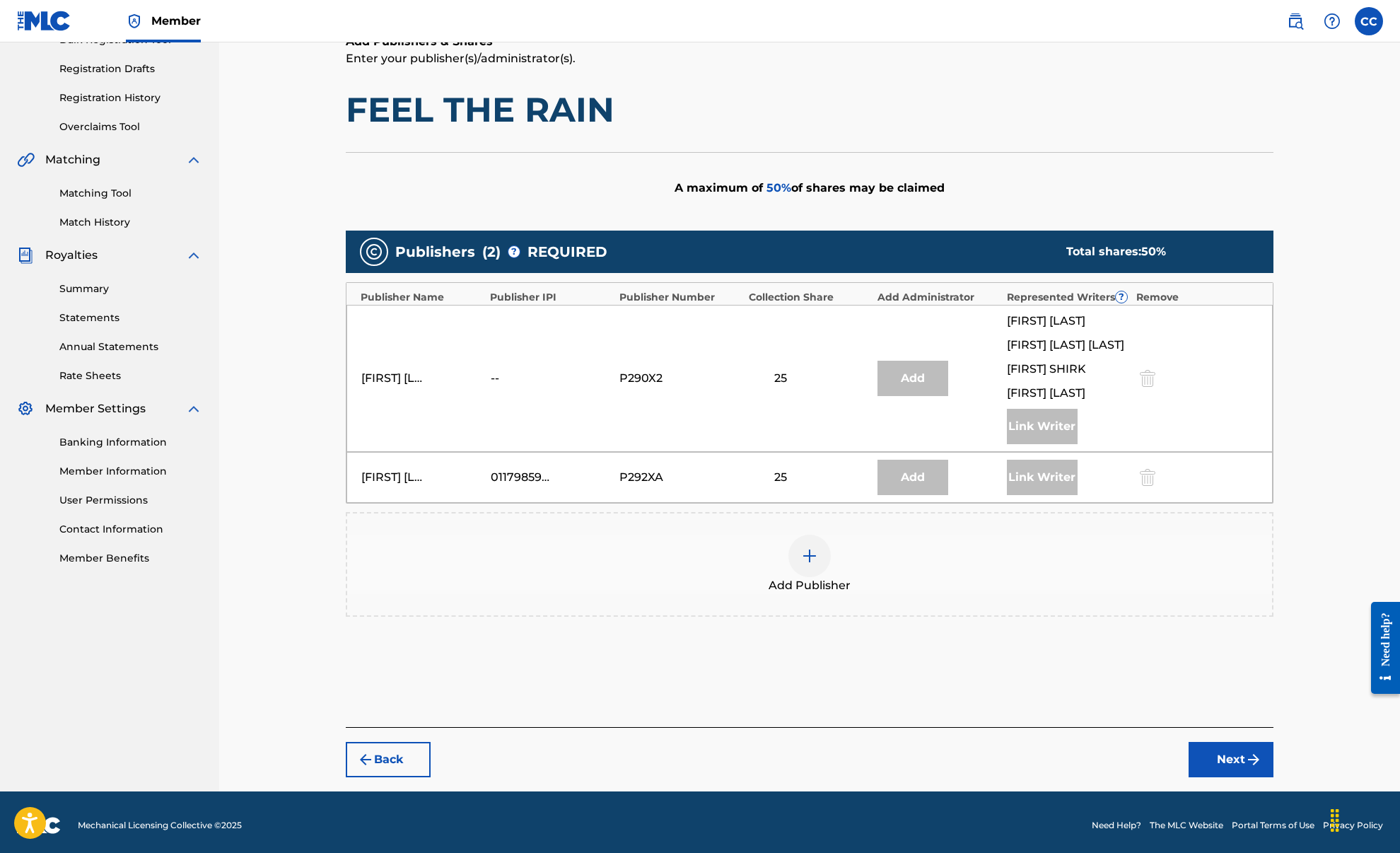 scroll, scrollTop: 229, scrollLeft: 0, axis: vertical 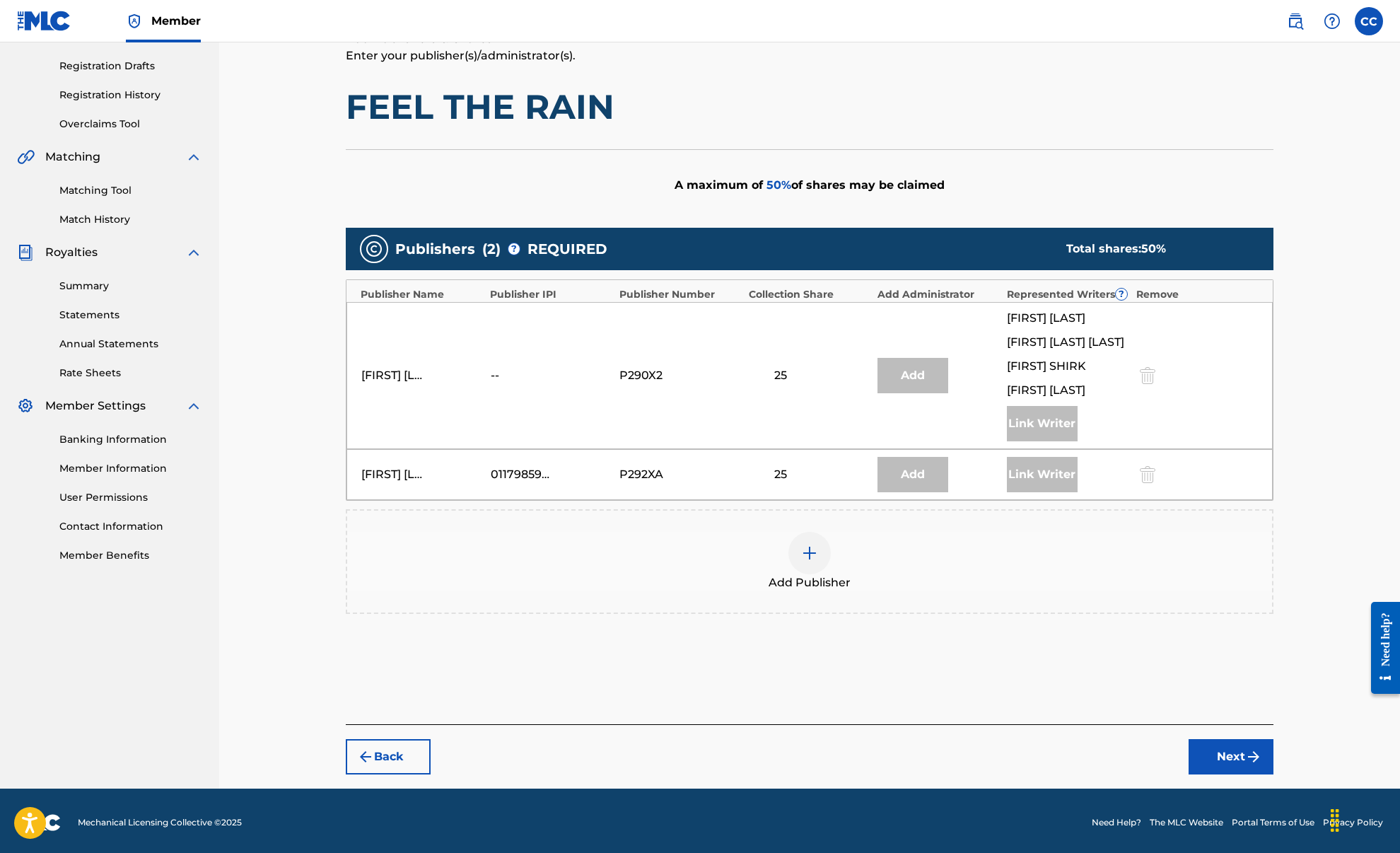 click at bounding box center (810, 553) 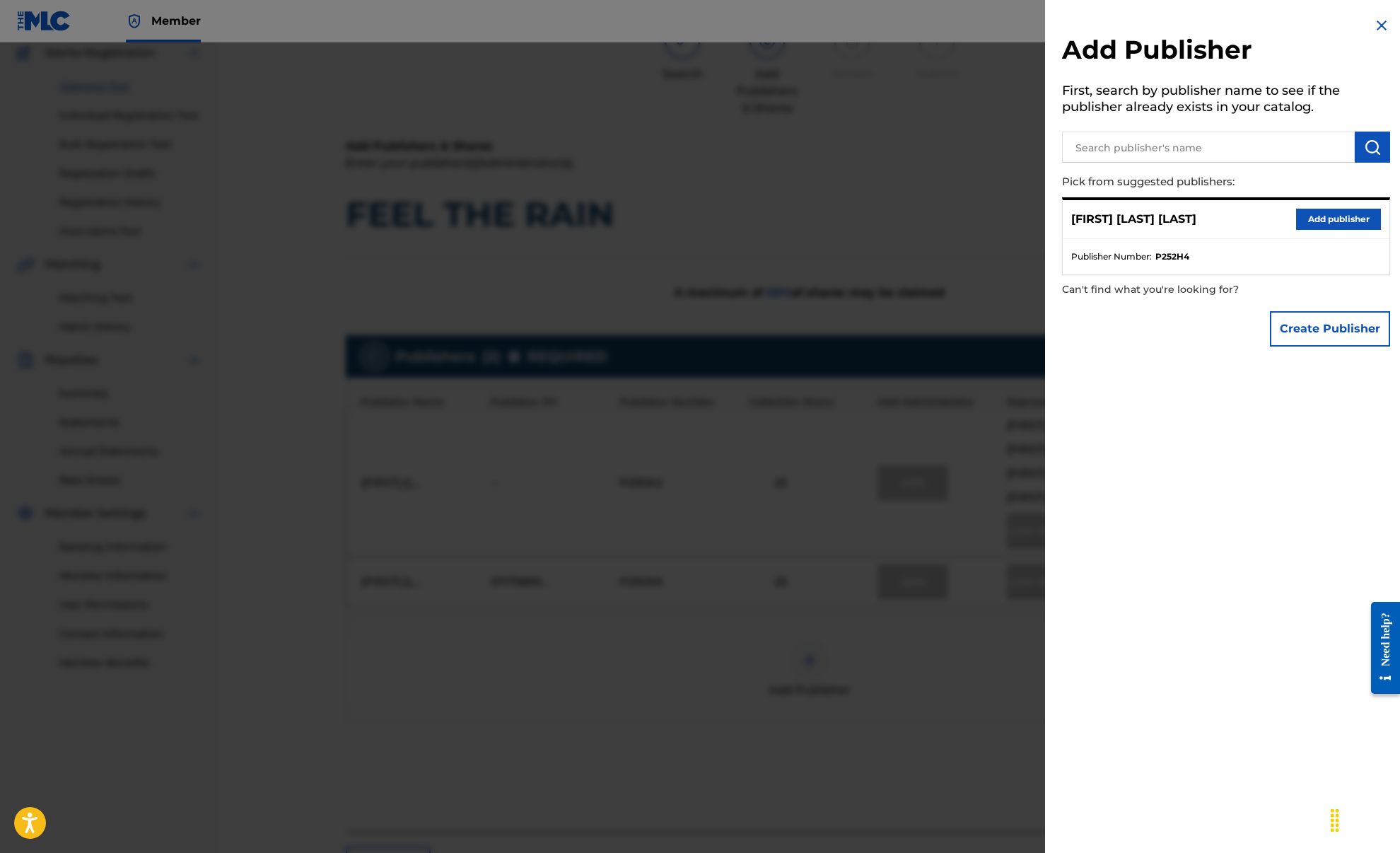 scroll, scrollTop: 123, scrollLeft: 0, axis: vertical 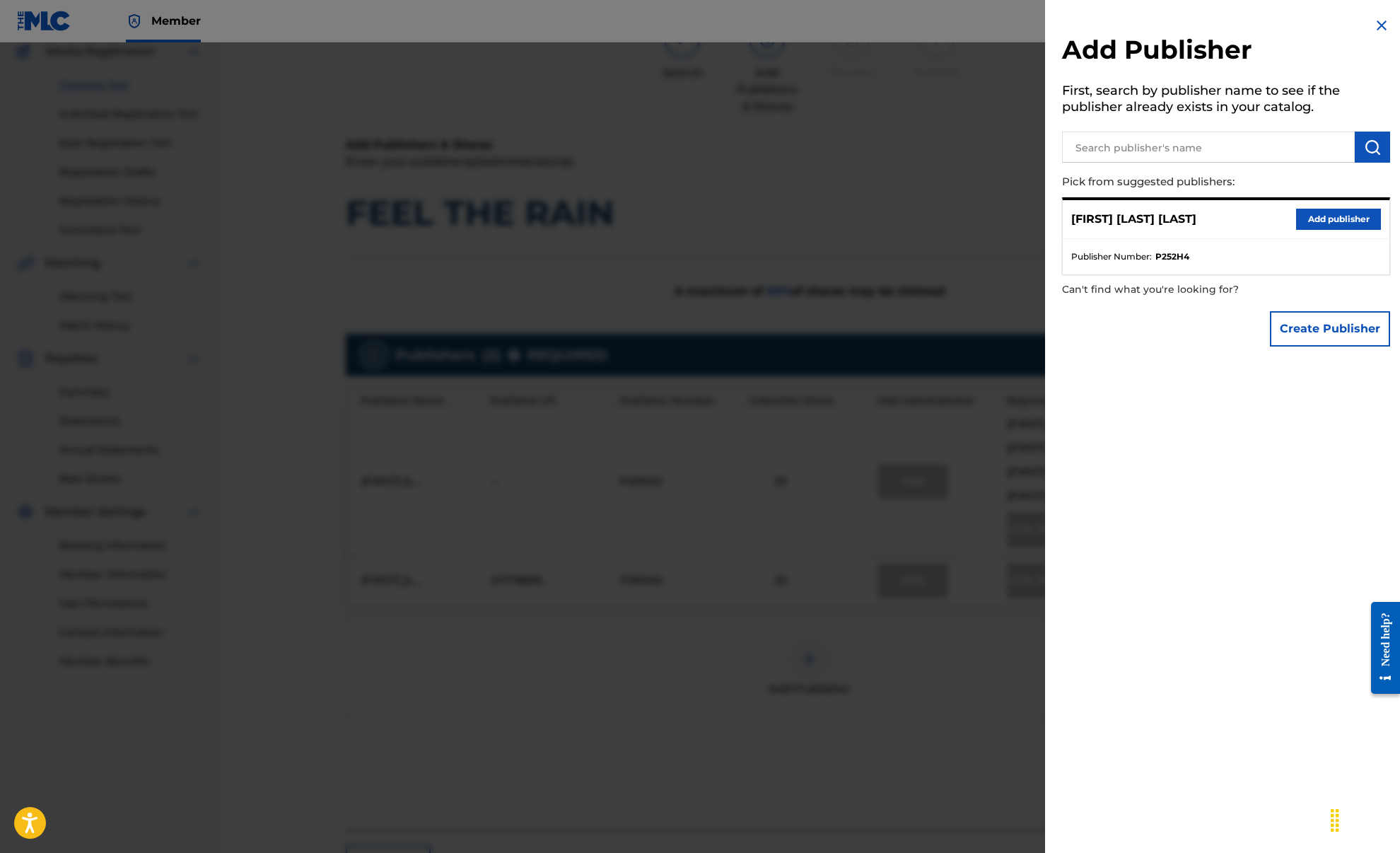 click on "Create Publisher" at bounding box center (1330, 329) 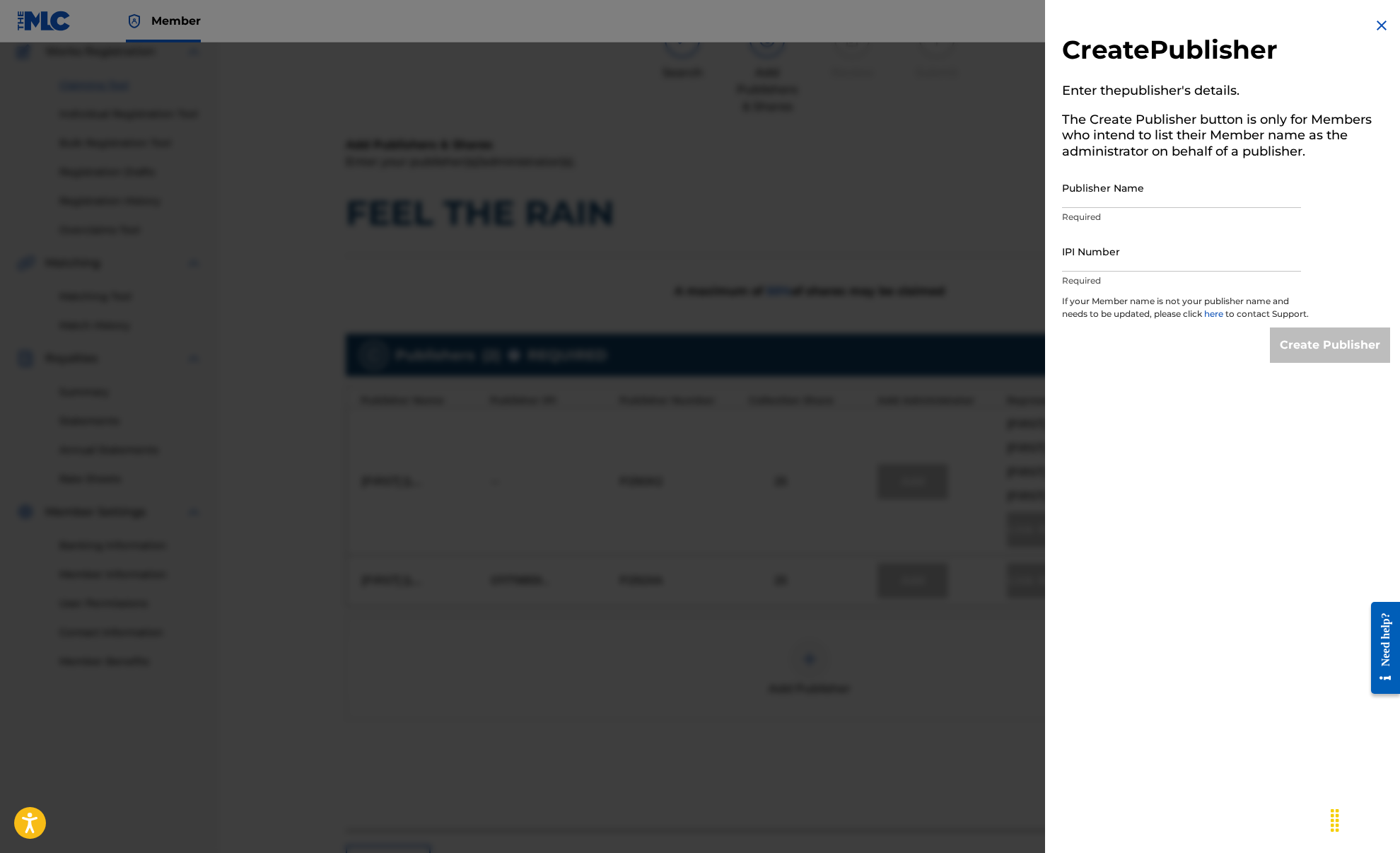 click at bounding box center [700, 469] 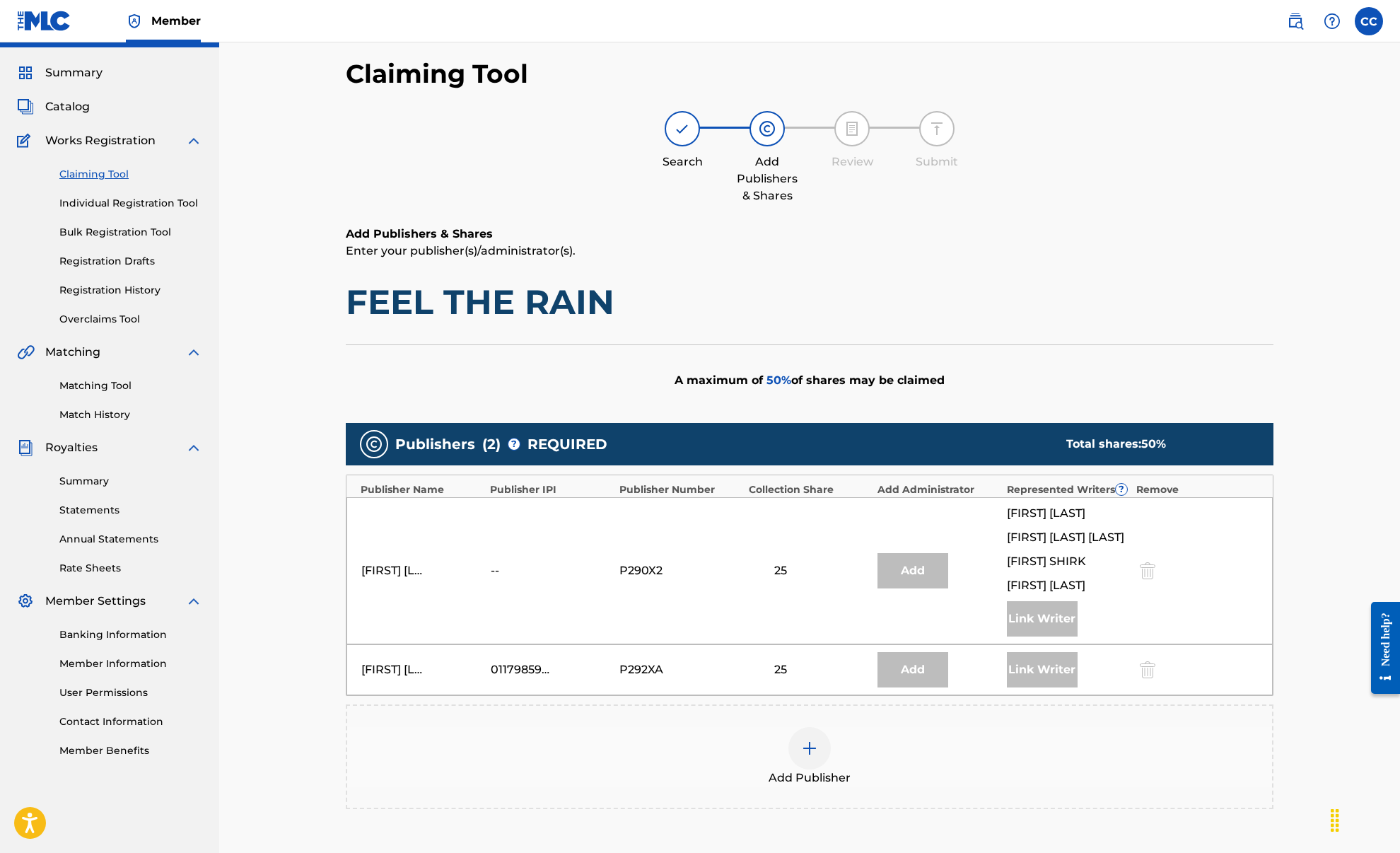 scroll, scrollTop: 0, scrollLeft: 0, axis: both 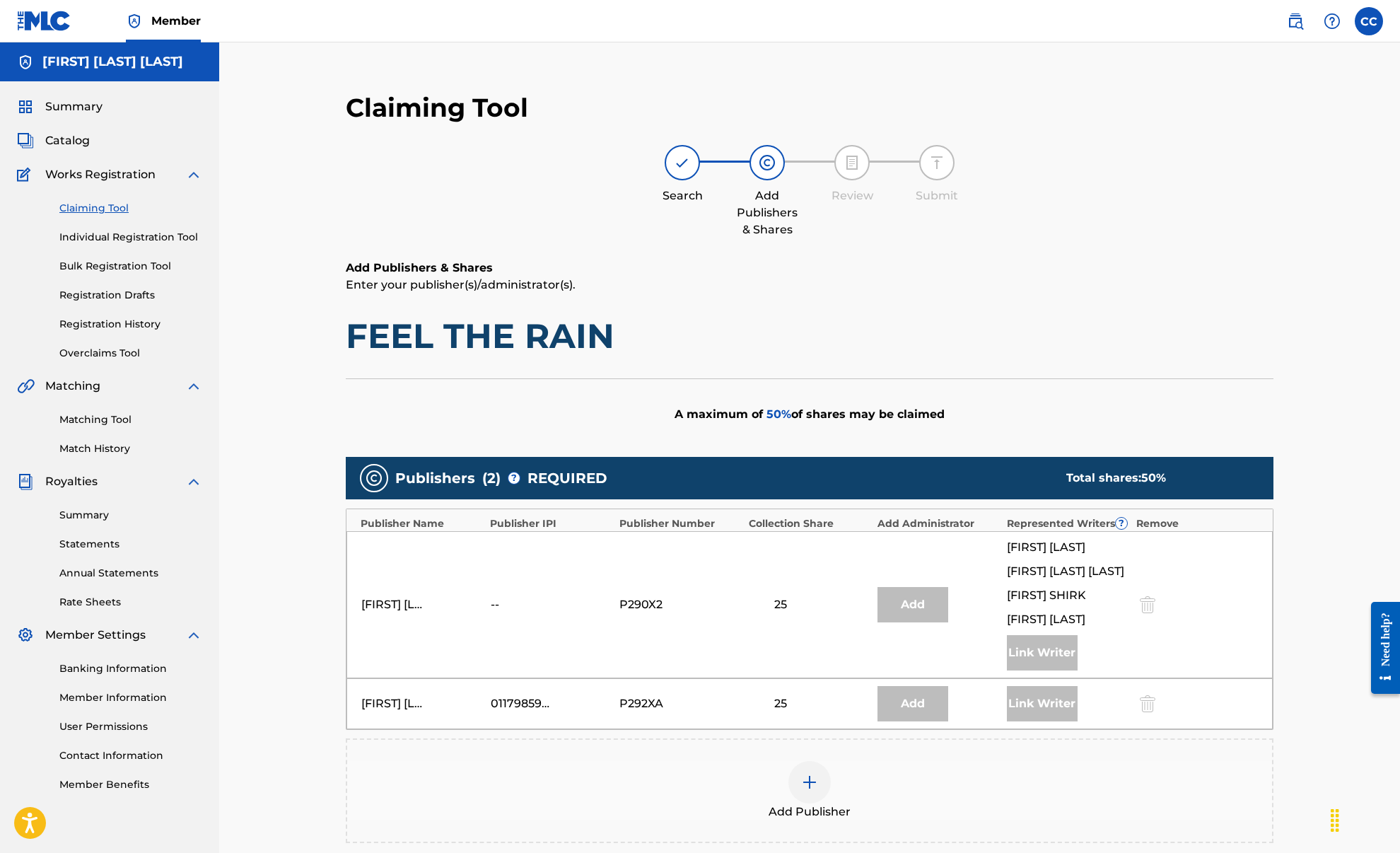 click on "Individual Registration Tool" at bounding box center [131, 237] 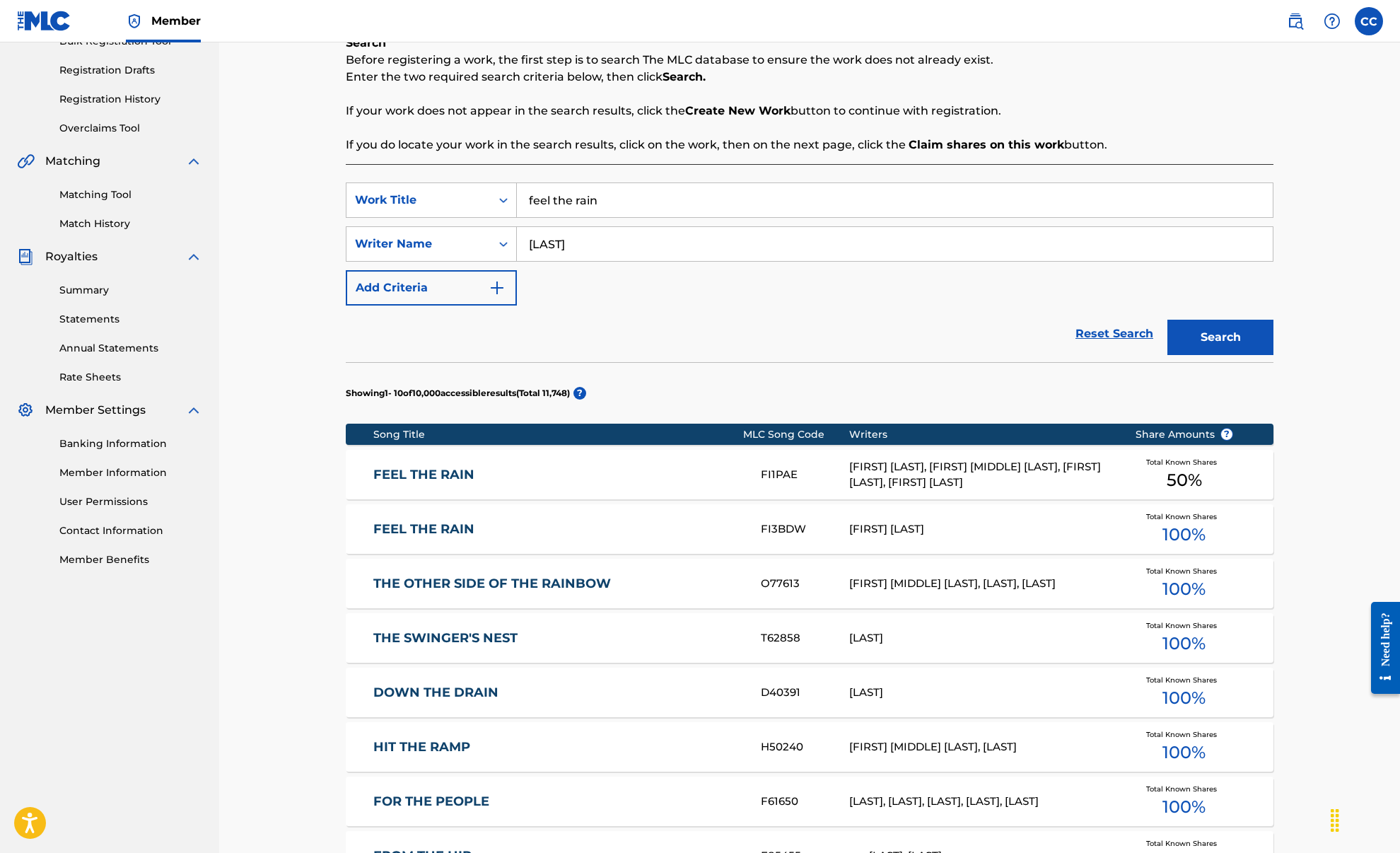 scroll, scrollTop: 218, scrollLeft: 0, axis: vertical 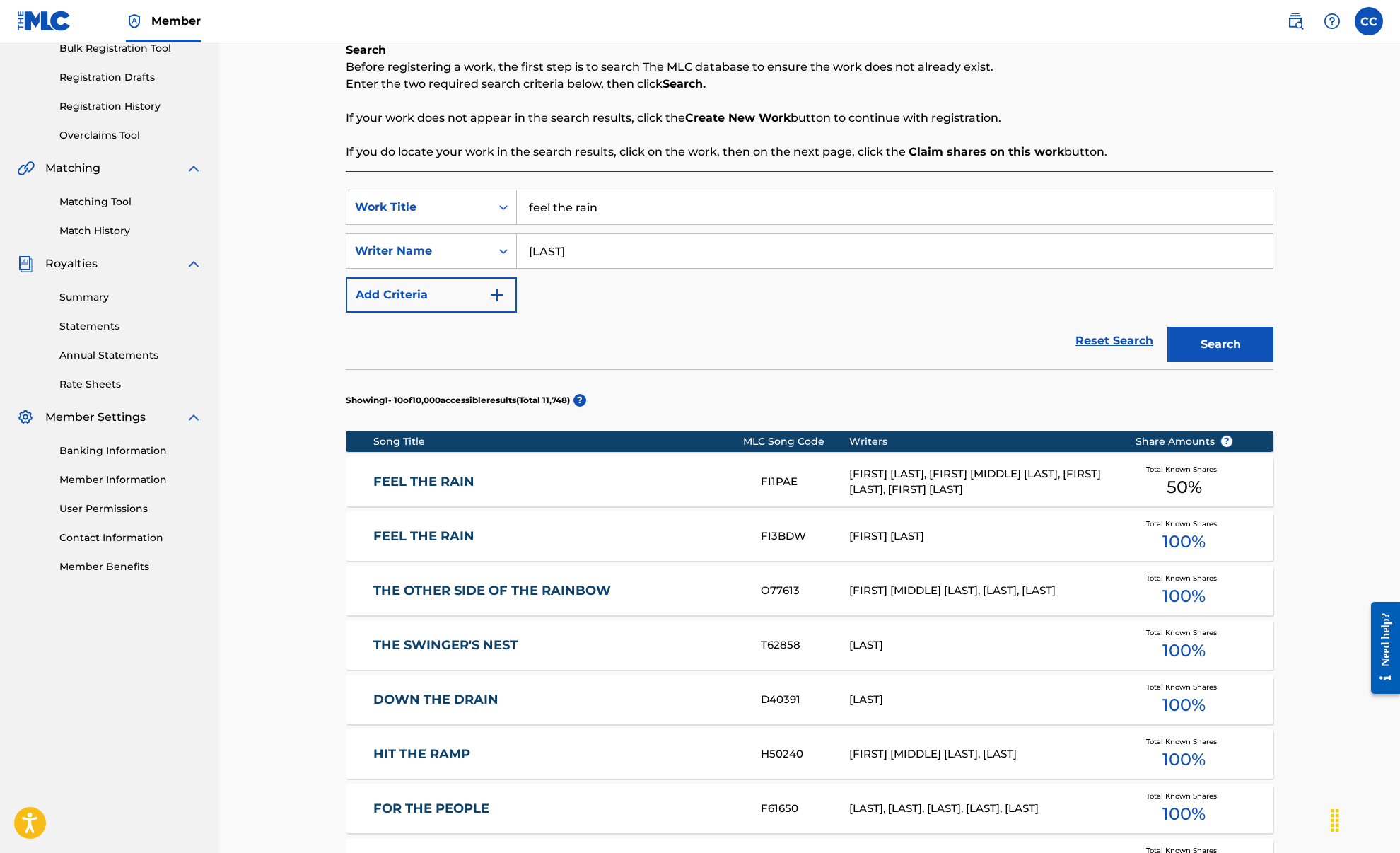 click on "FEEL THE RAIN" at bounding box center [557, 482] 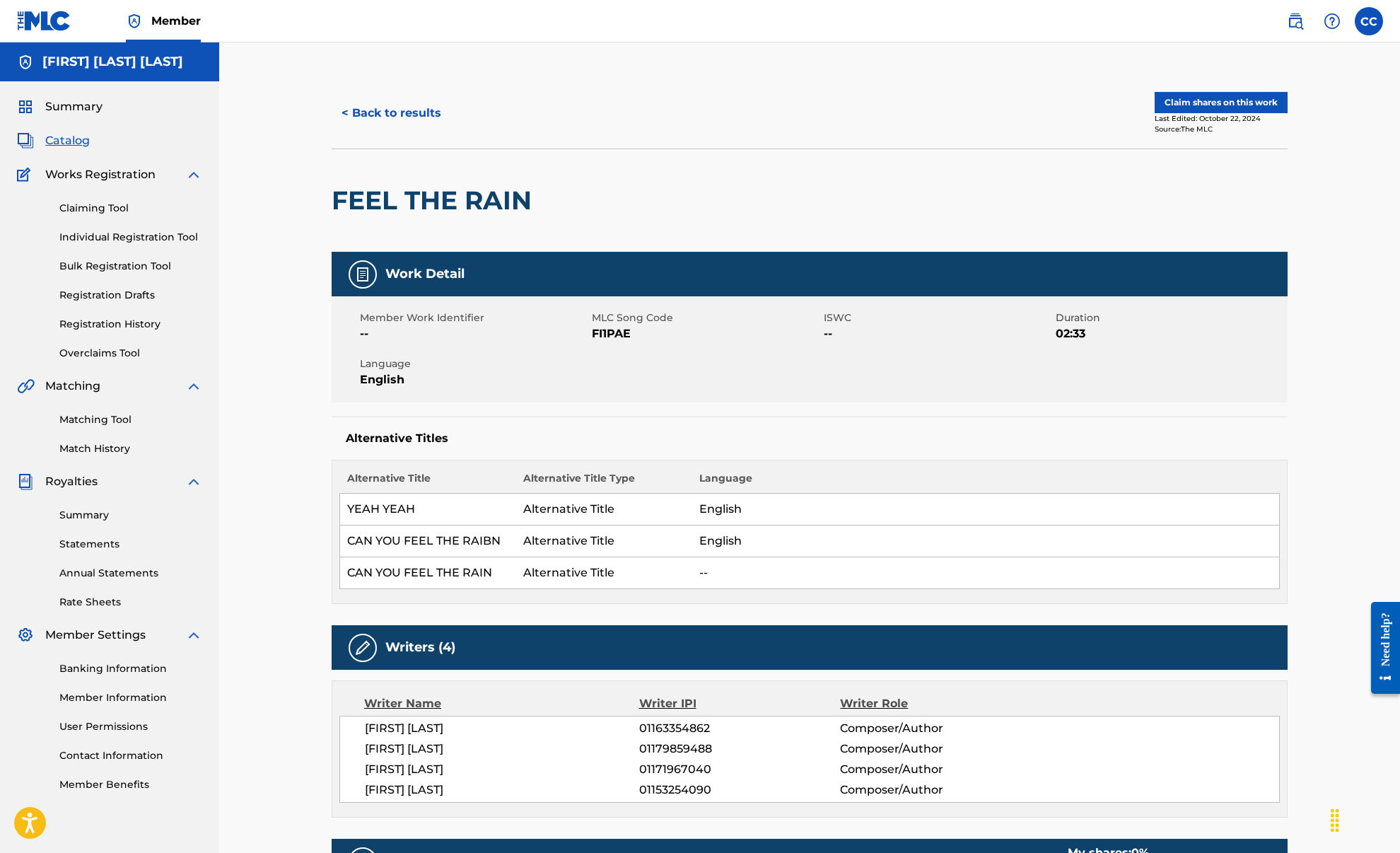 scroll, scrollTop: 0, scrollLeft: 0, axis: both 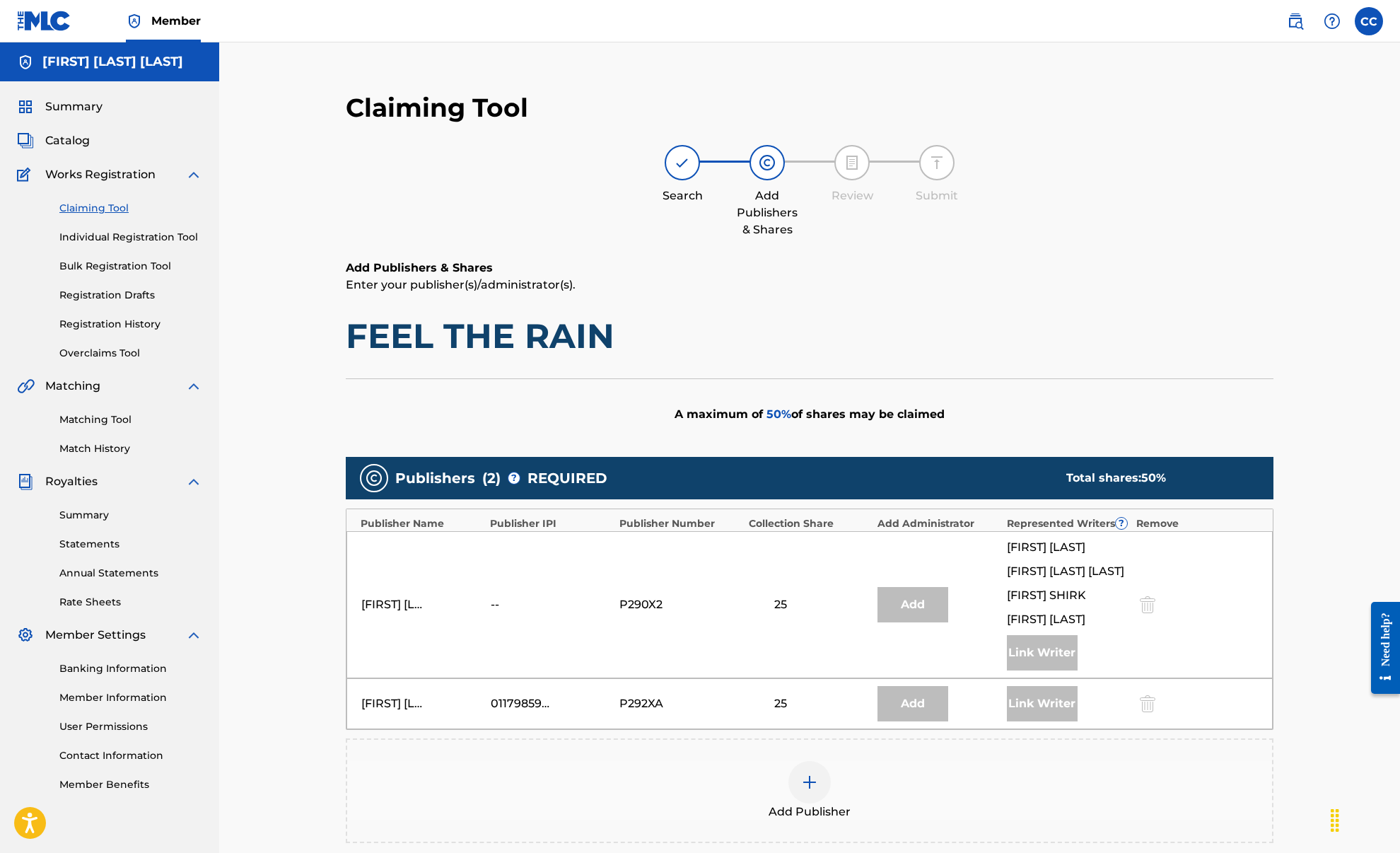 click at bounding box center [810, 782] 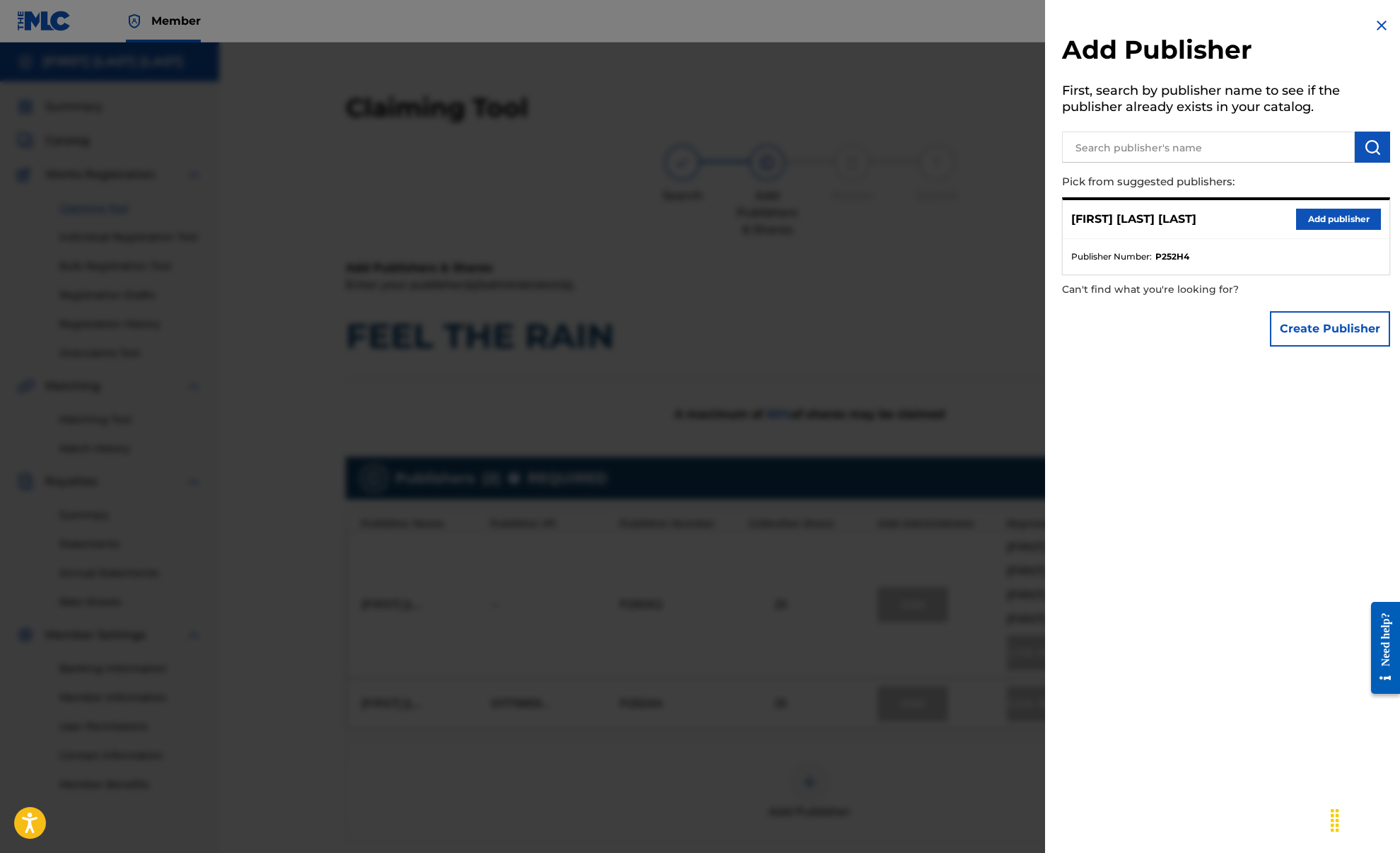 click at bounding box center [700, 469] 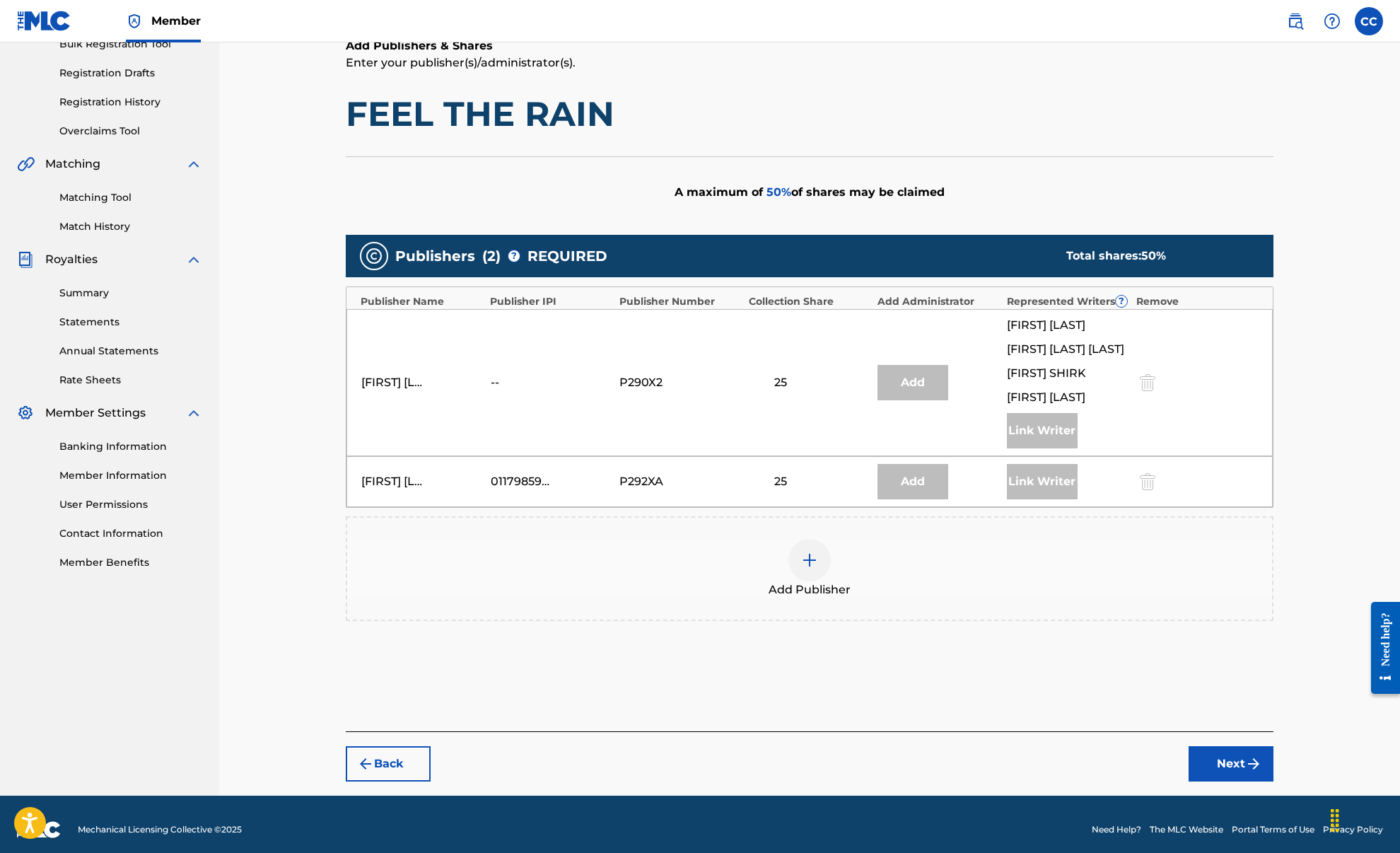 scroll, scrollTop: 256, scrollLeft: 0, axis: vertical 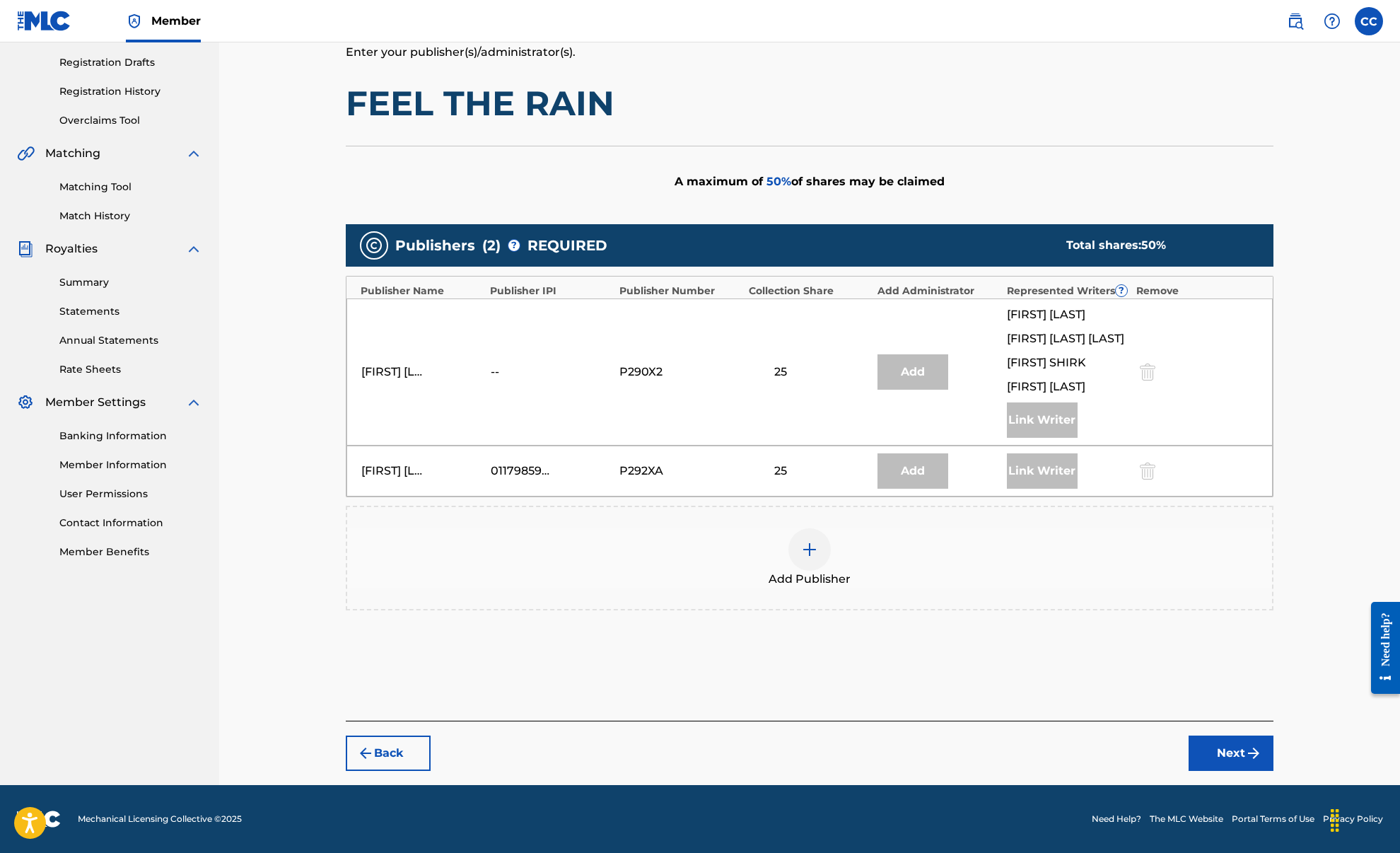 click at bounding box center [700, 32] 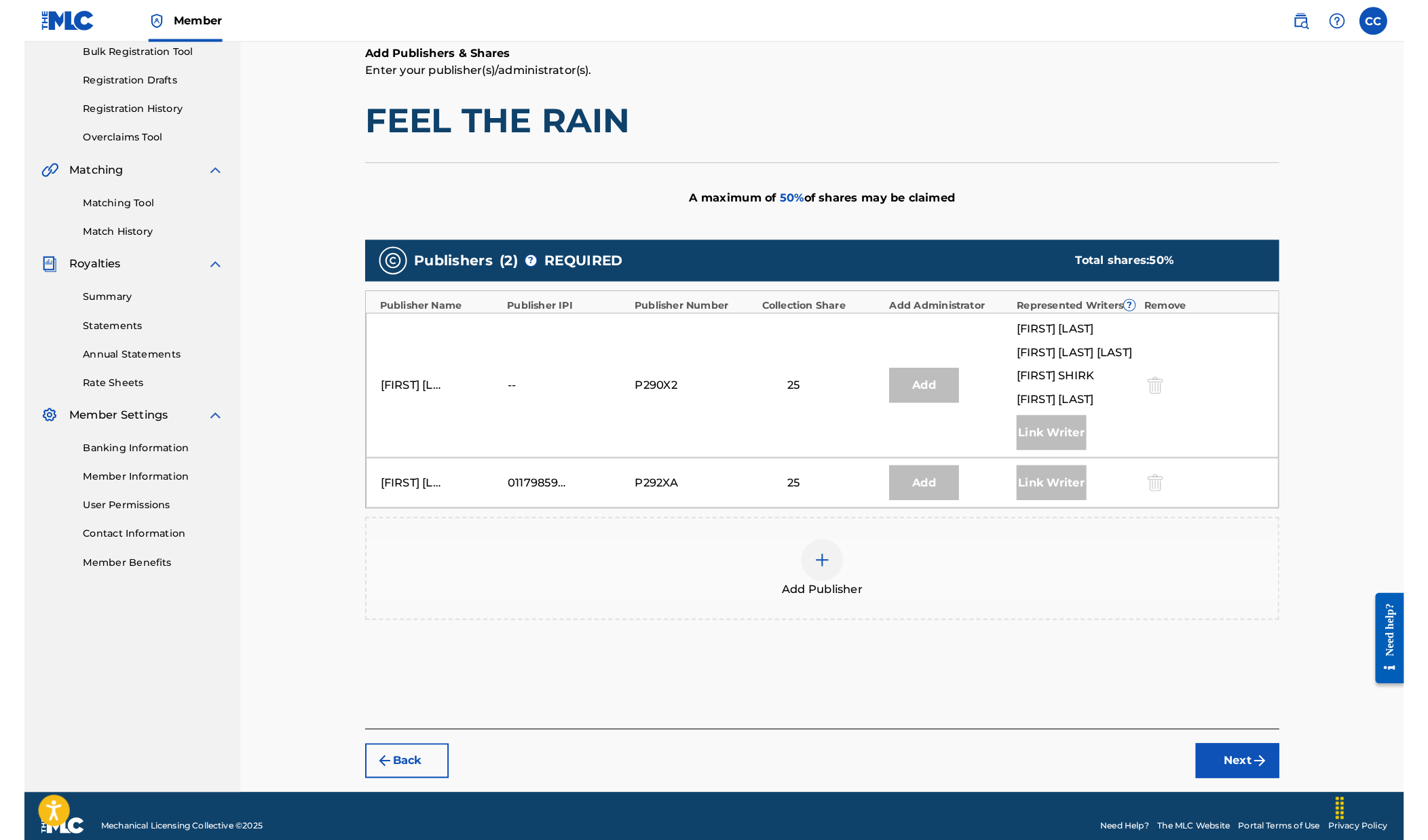 scroll, scrollTop: 0, scrollLeft: 0, axis: both 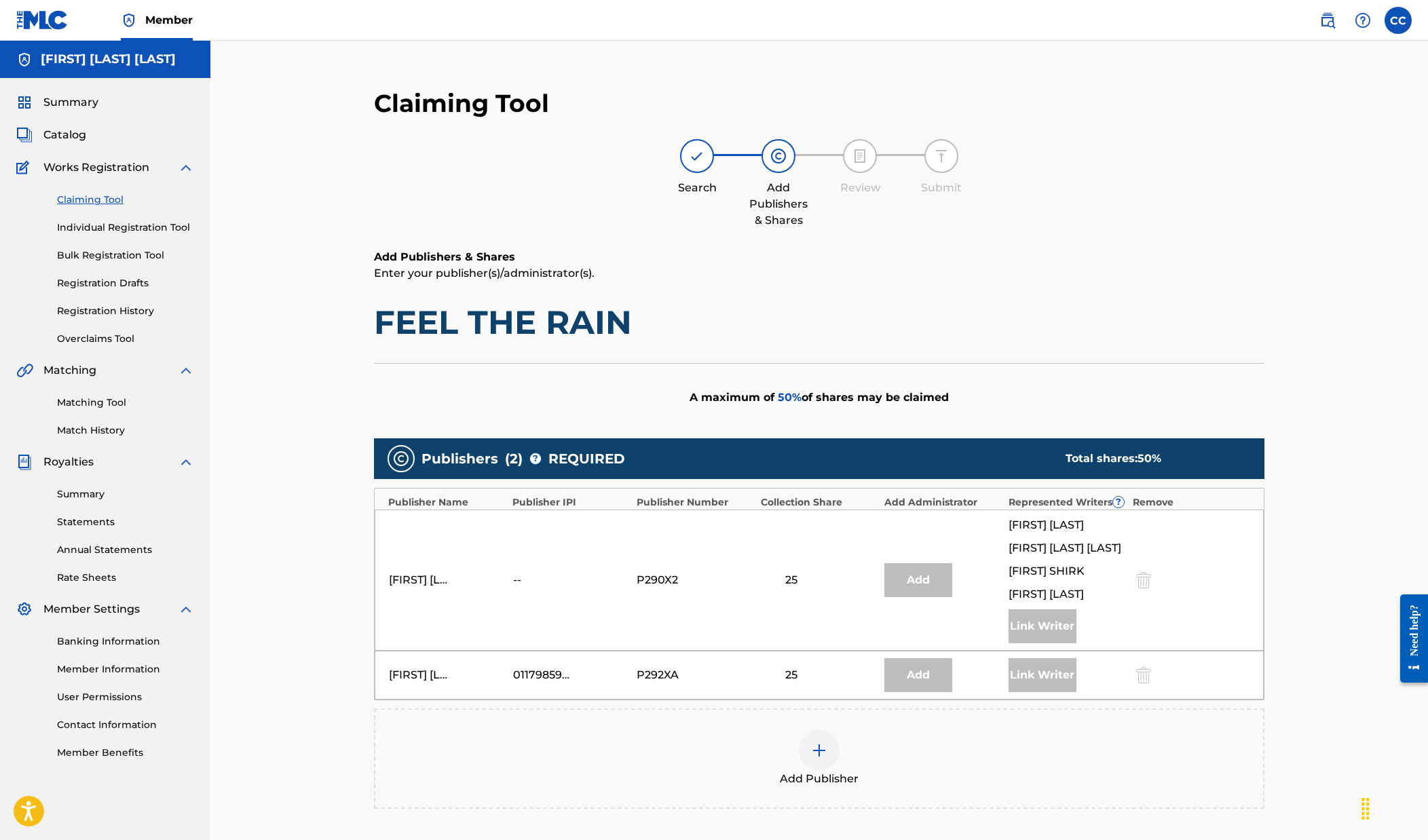 click on "Claiming Tool" at bounding box center [126, 199] 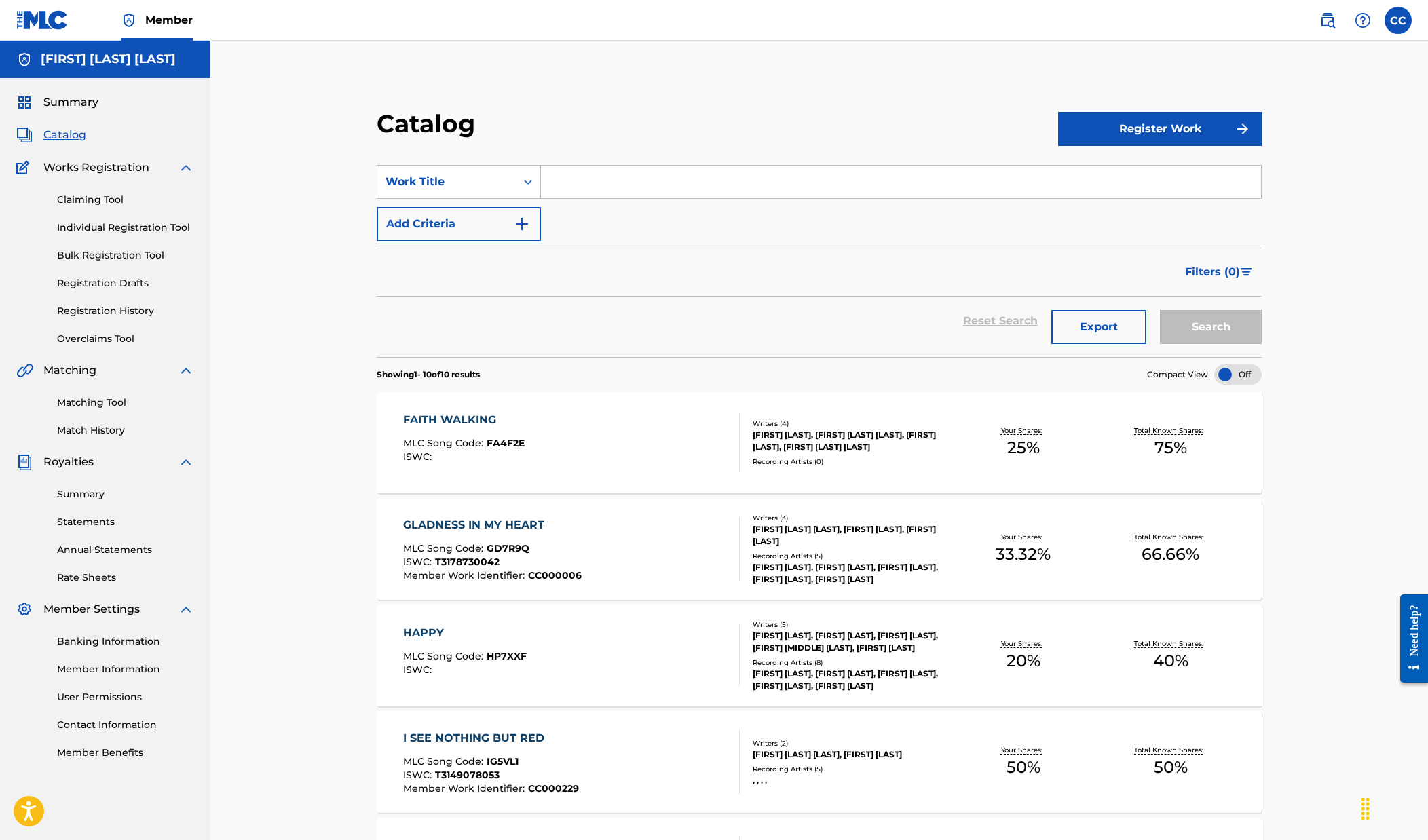 click on "Claiming Tool" at bounding box center (126, 199) 